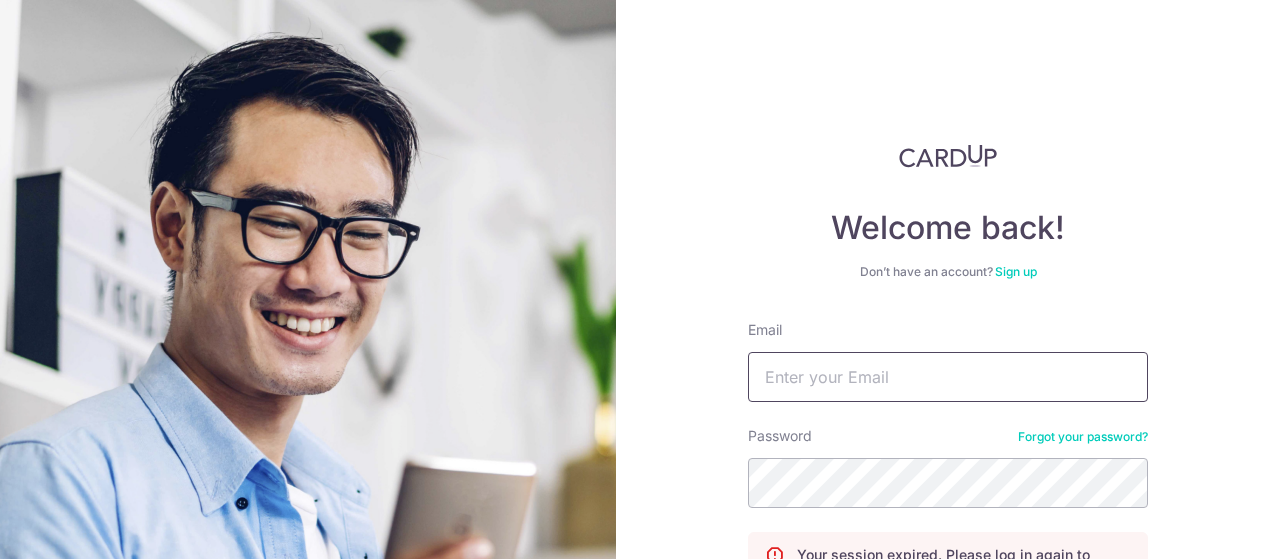 scroll, scrollTop: 0, scrollLeft: 0, axis: both 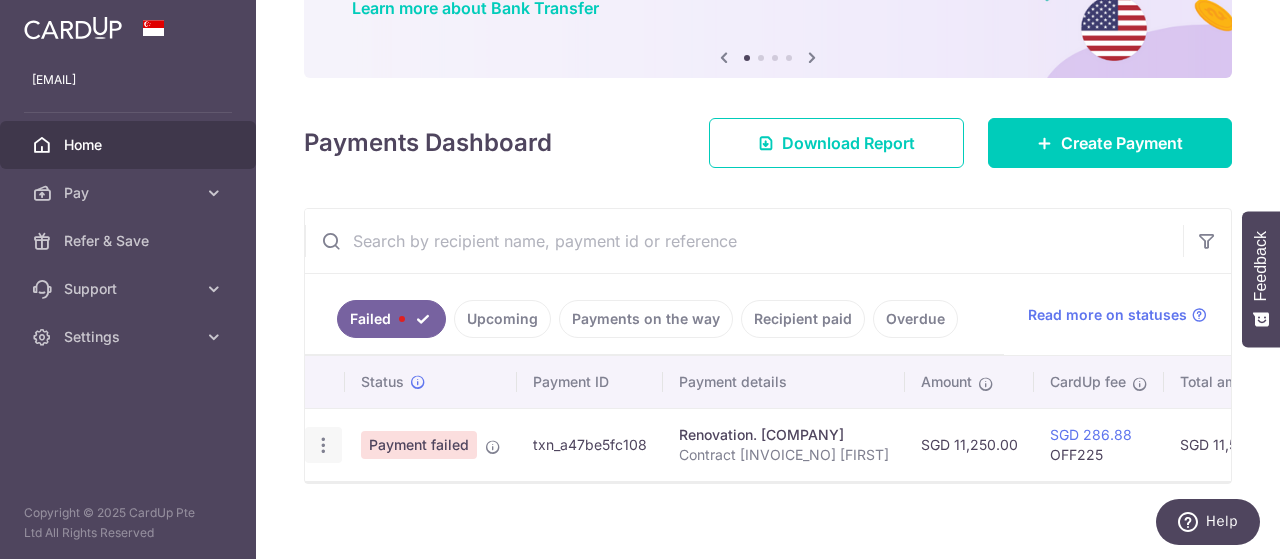 click at bounding box center [323, 445] 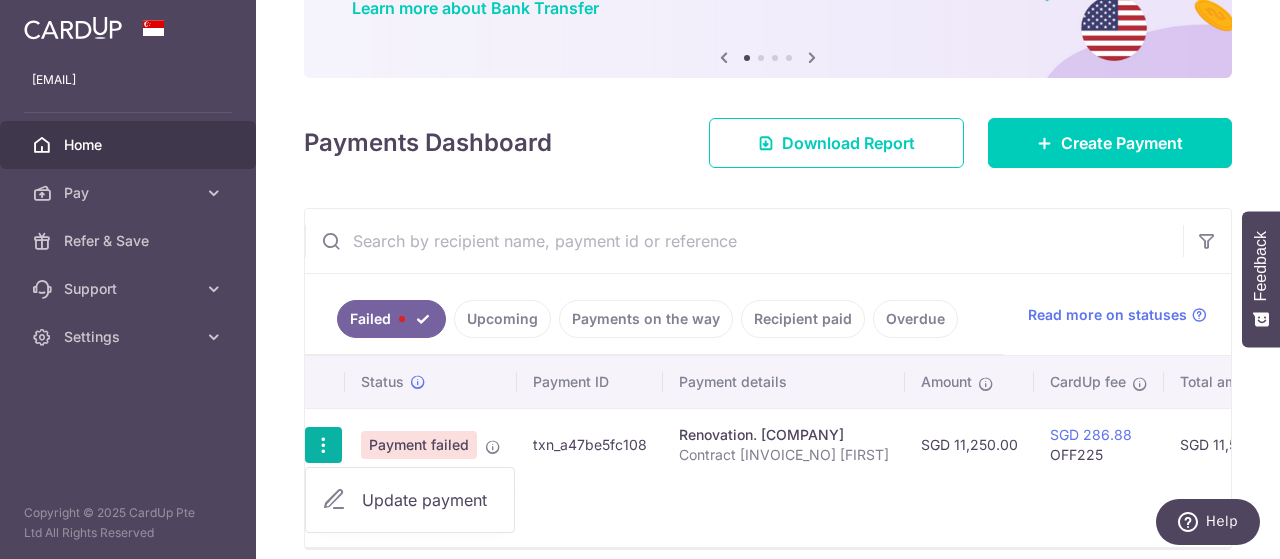 click on "Update payment" at bounding box center (430, 500) 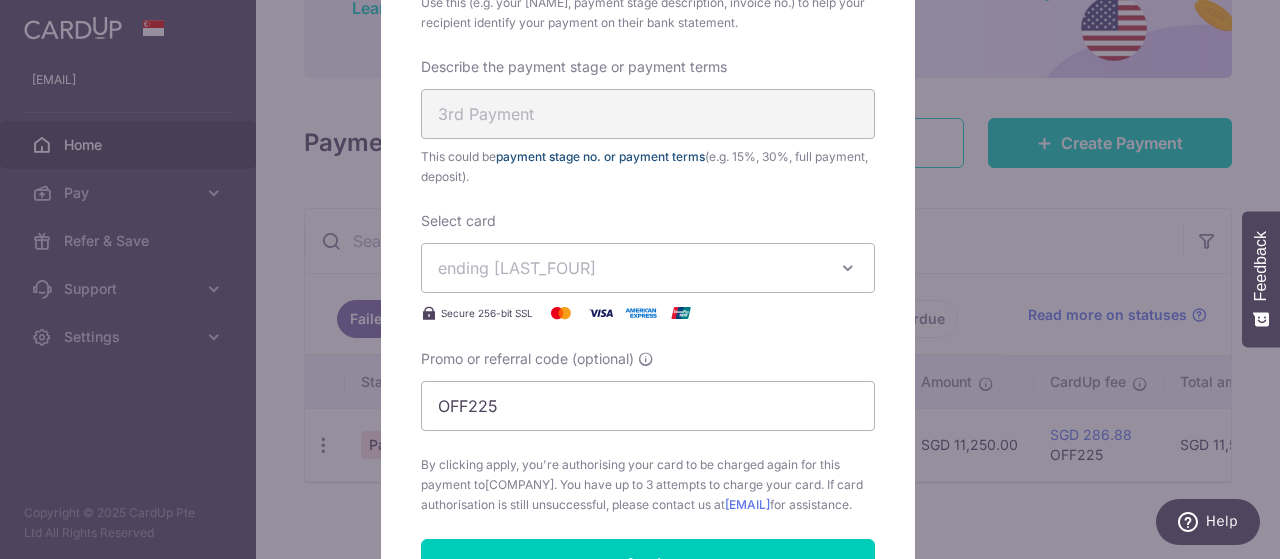 scroll, scrollTop: 800, scrollLeft: 0, axis: vertical 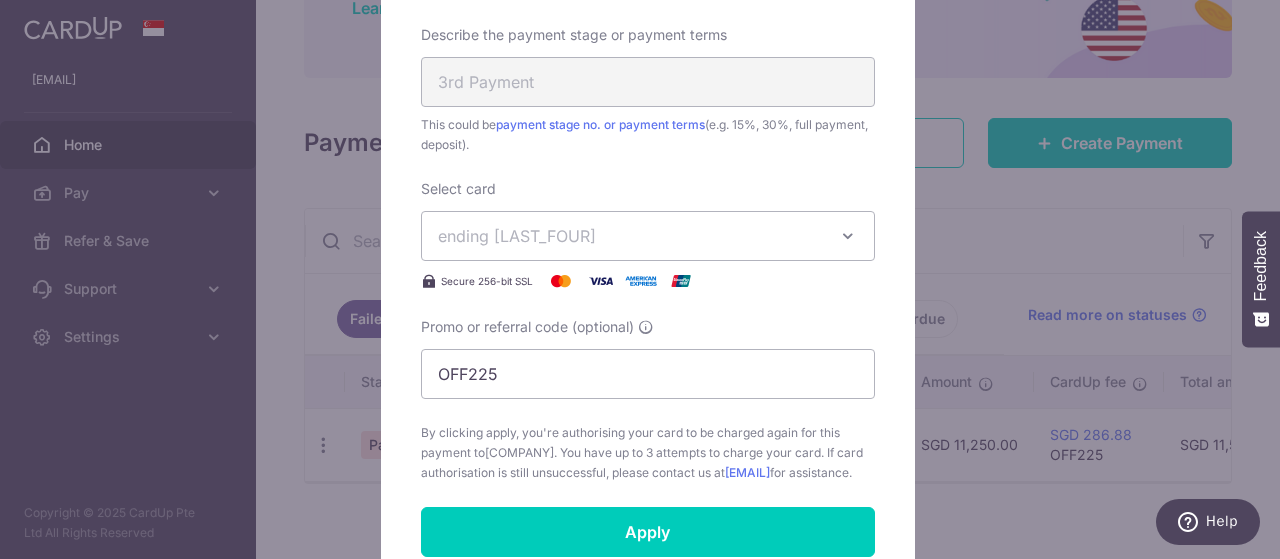 click on "ending 1986" at bounding box center (630, 236) 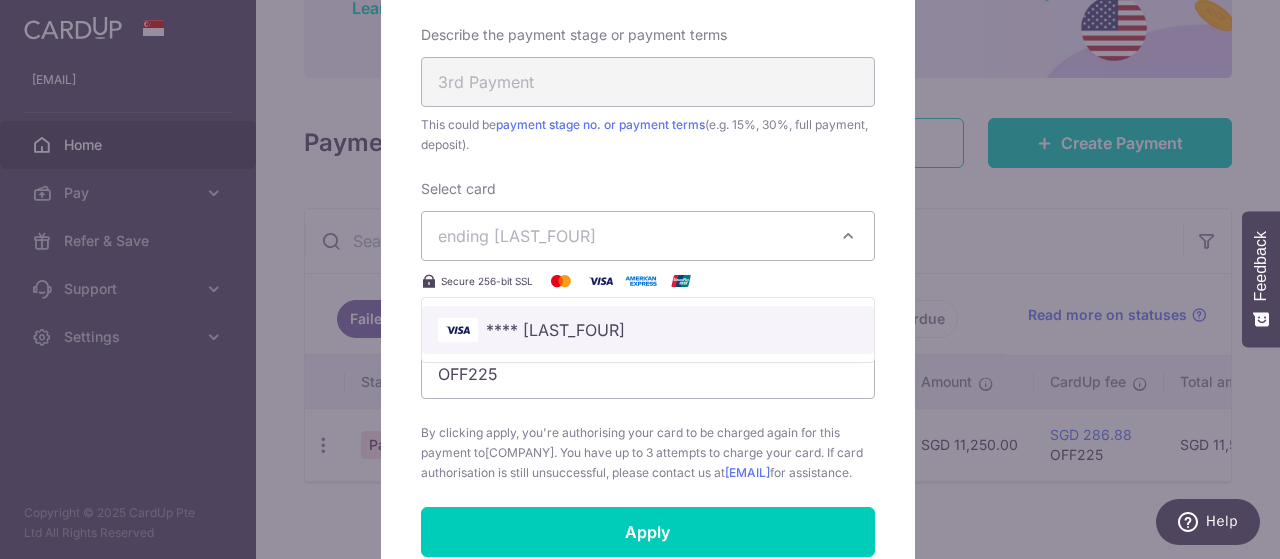 click on "**** 1986" at bounding box center [648, 330] 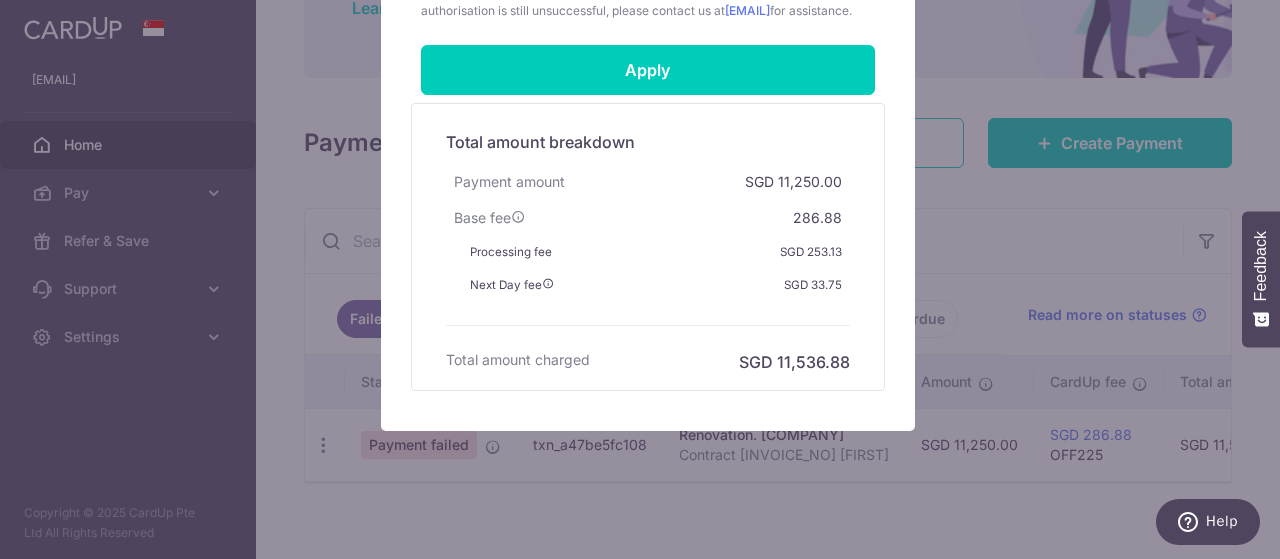 scroll, scrollTop: 1396, scrollLeft: 0, axis: vertical 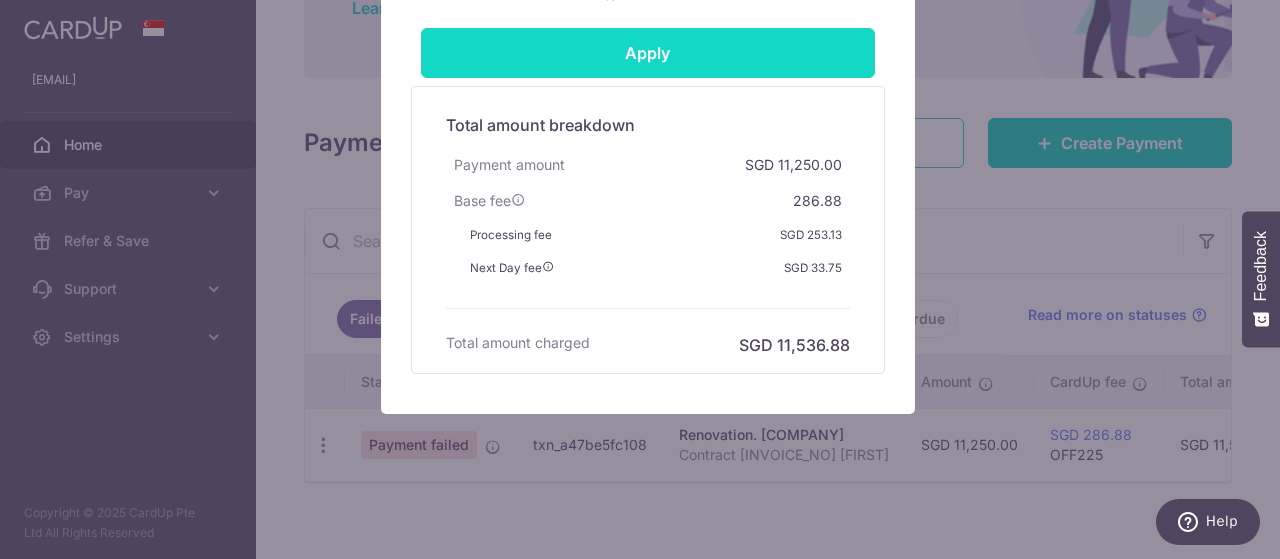click on "Apply" at bounding box center [648, 53] 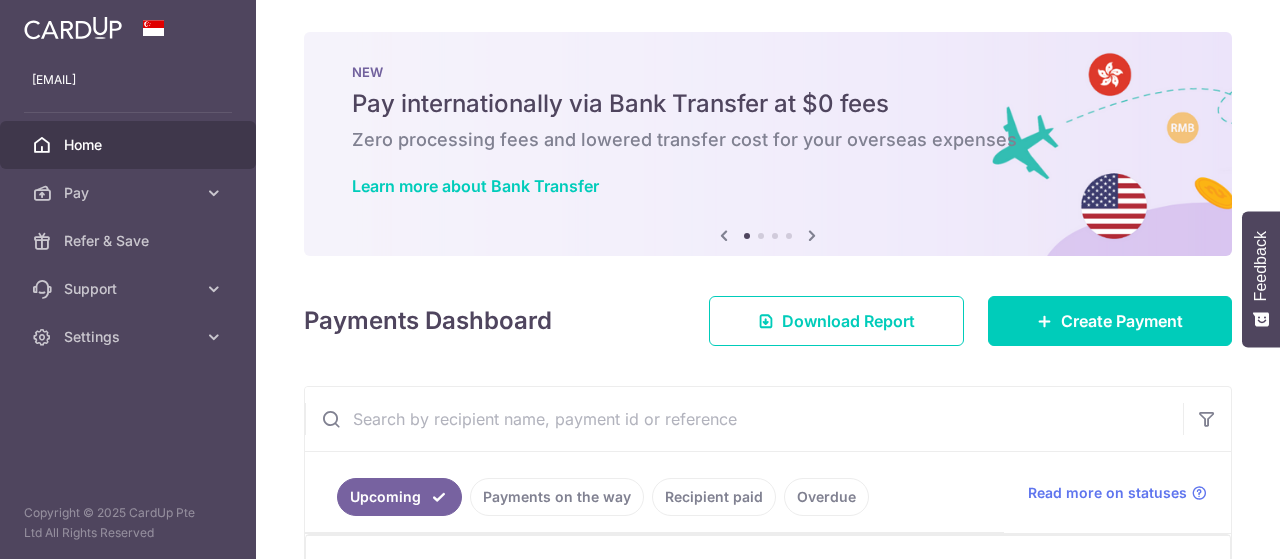 scroll, scrollTop: 0, scrollLeft: 0, axis: both 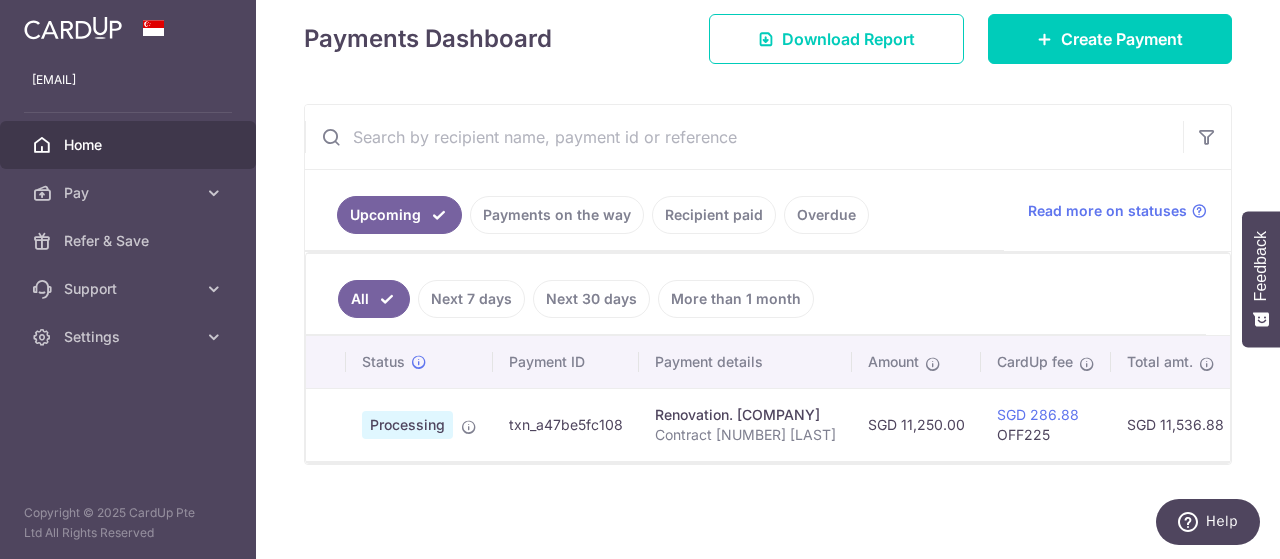 click on "Processing" at bounding box center (407, 425) 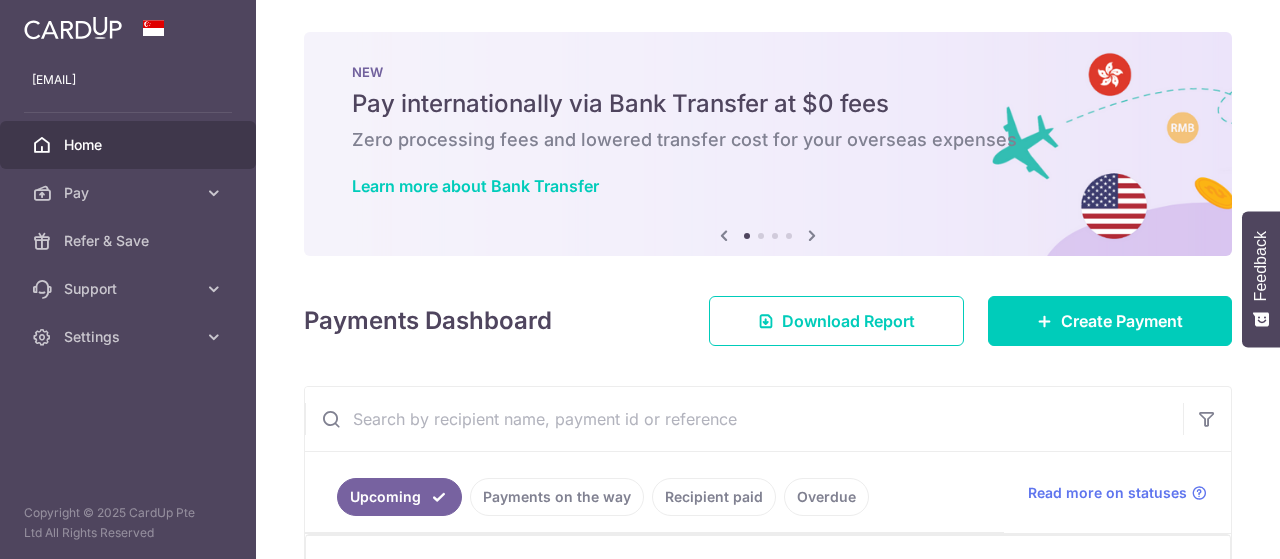 scroll, scrollTop: 0, scrollLeft: 0, axis: both 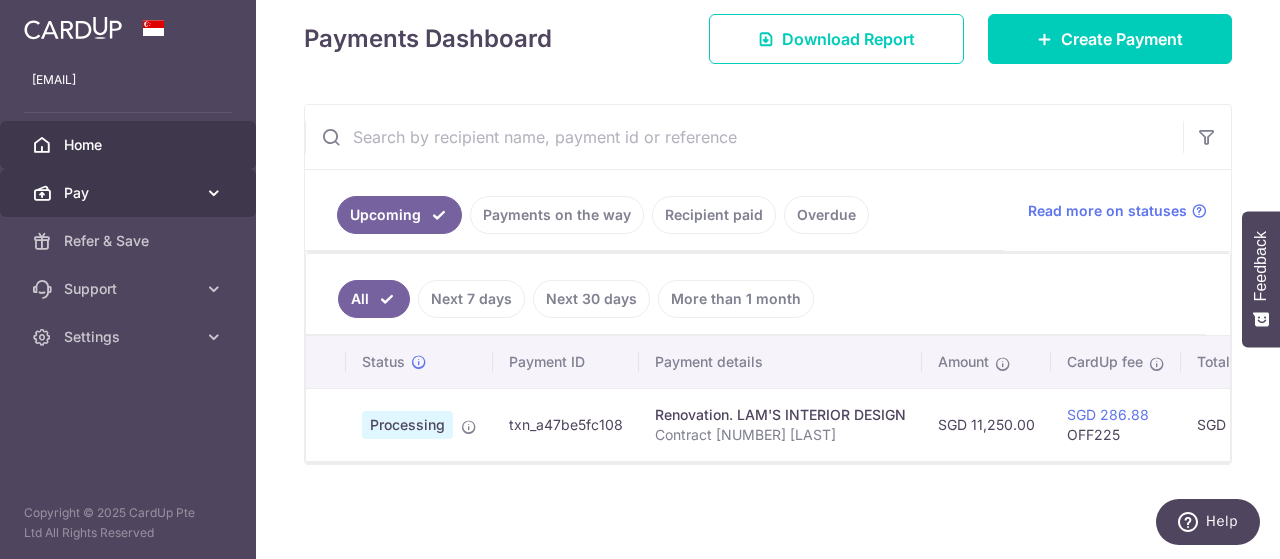 click on "Pay" at bounding box center [130, 193] 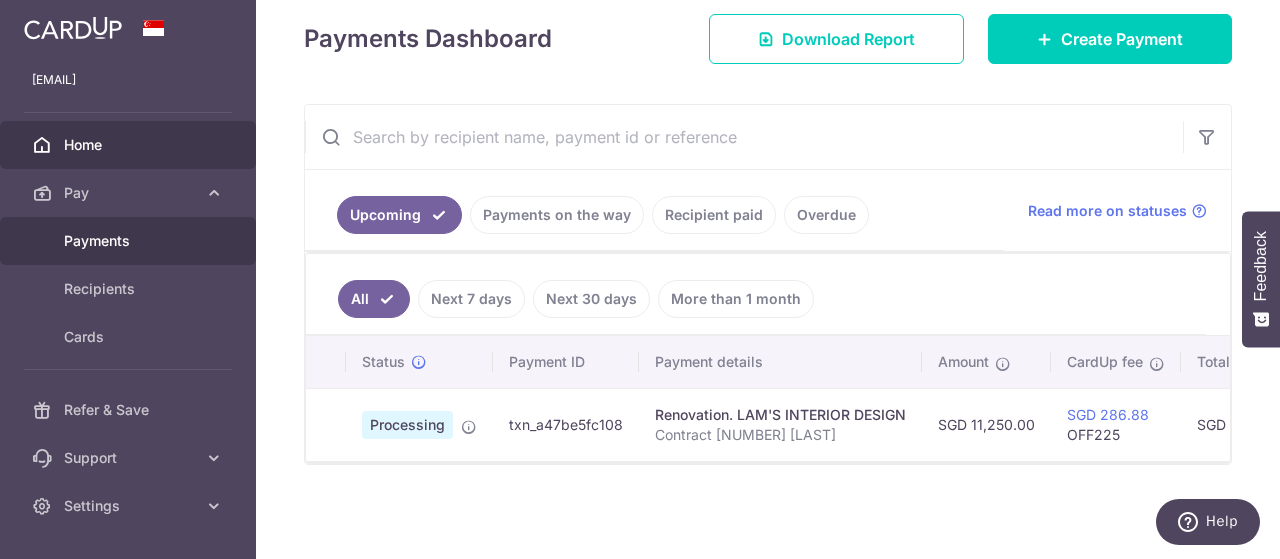 click on "Payments" at bounding box center [130, 241] 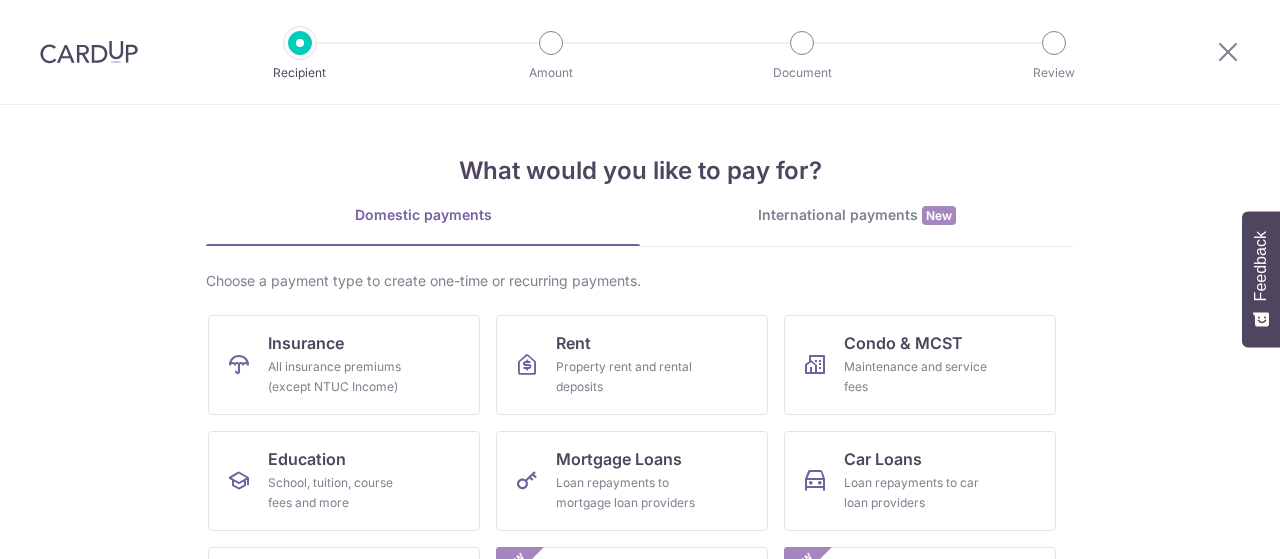 scroll, scrollTop: 0, scrollLeft: 0, axis: both 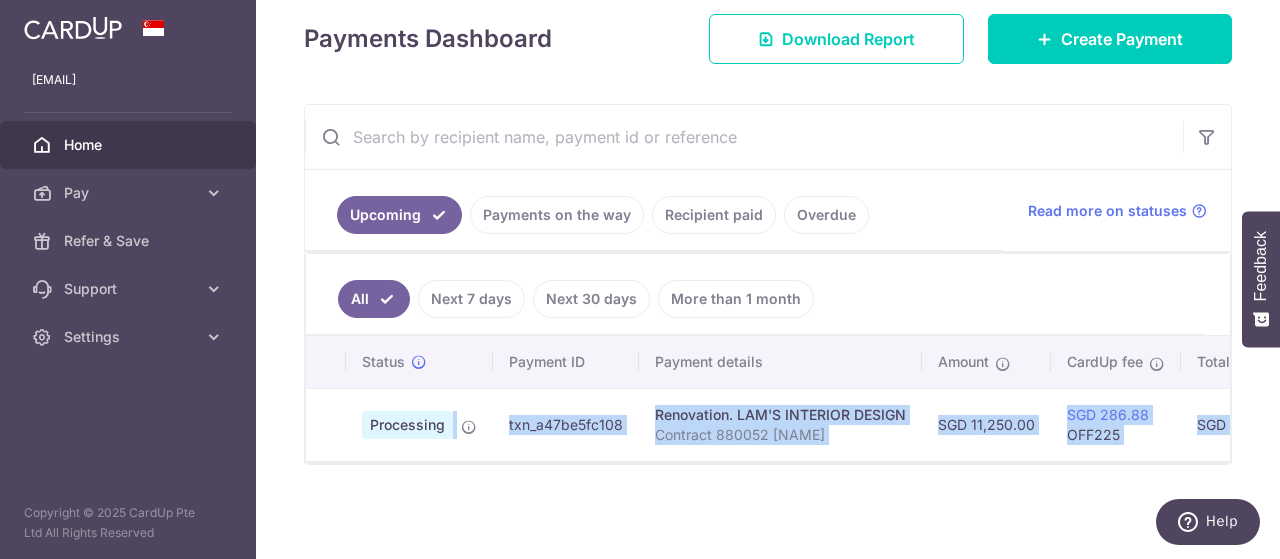 drag, startPoint x: 390, startPoint y: 451, endPoint x: 539, endPoint y: 468, distance: 149.96666 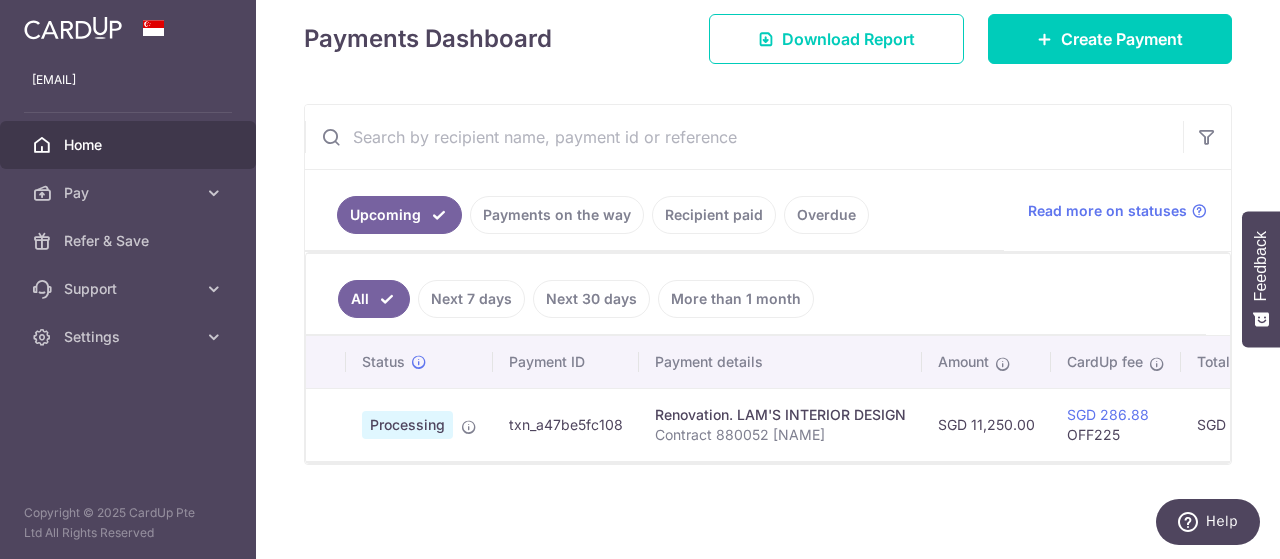 drag, startPoint x: 1026, startPoint y: 417, endPoint x: 264, endPoint y: 552, distance: 773.8663 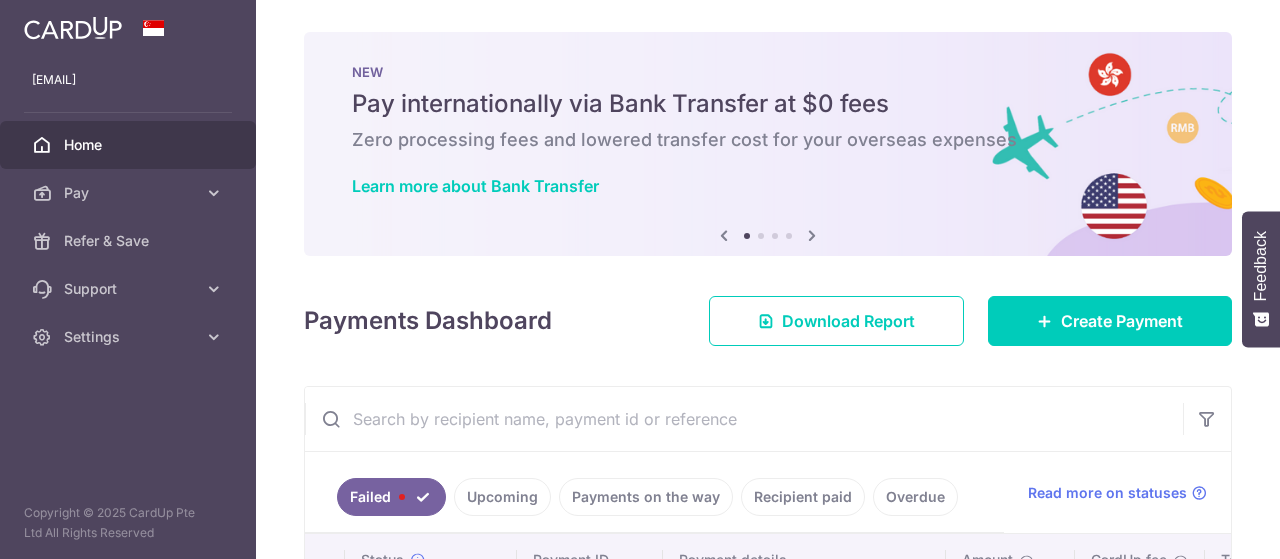 scroll, scrollTop: 0, scrollLeft: 0, axis: both 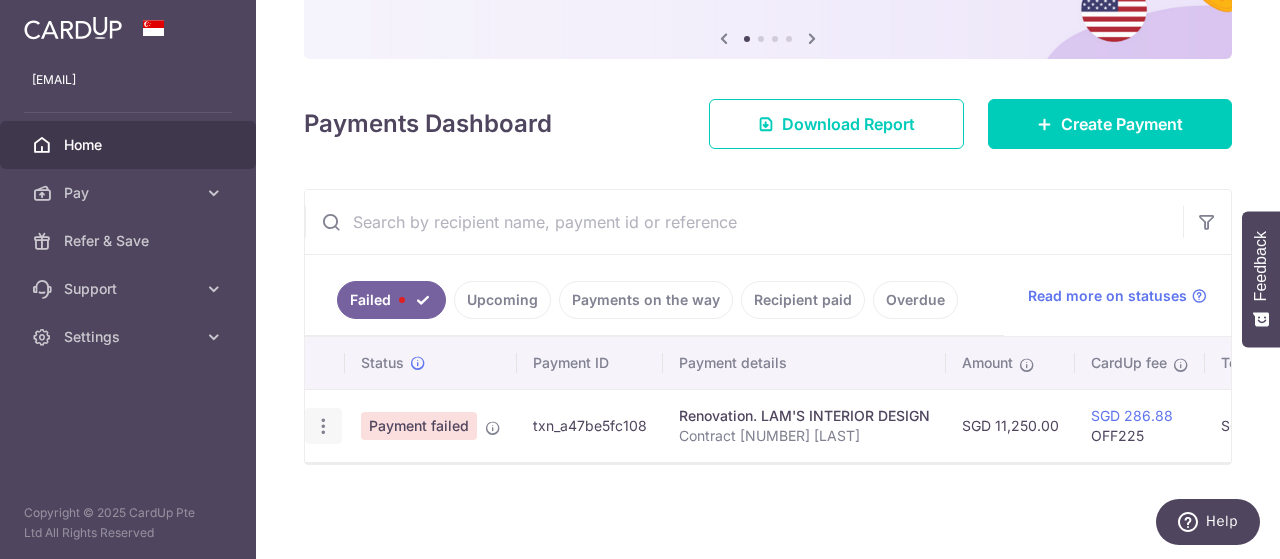 click at bounding box center [323, 426] 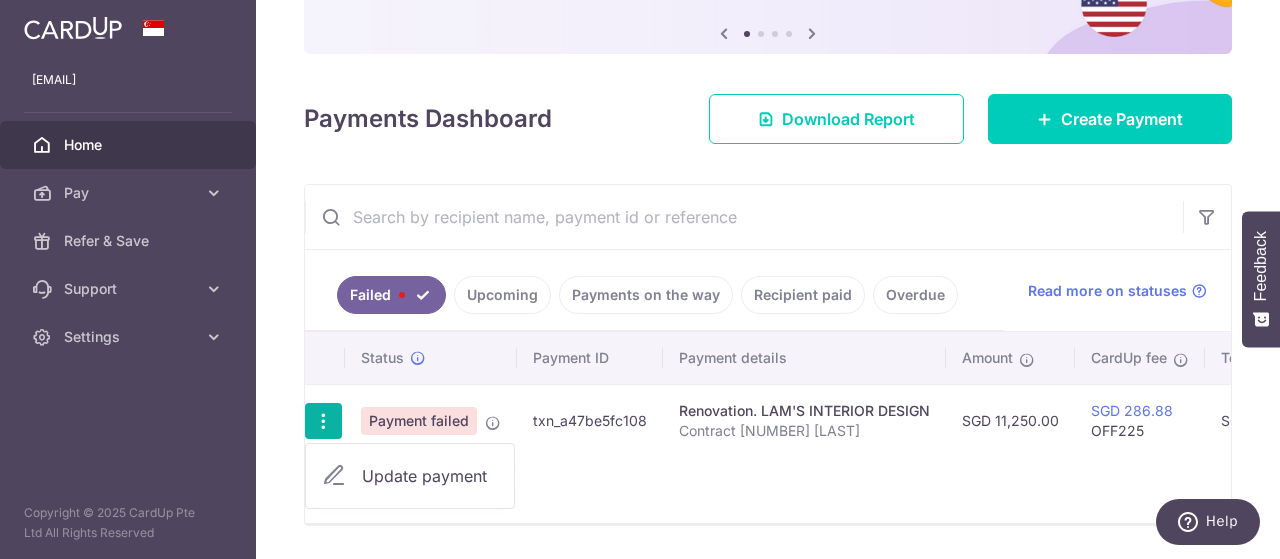 click on "Update payment" at bounding box center [410, 476] 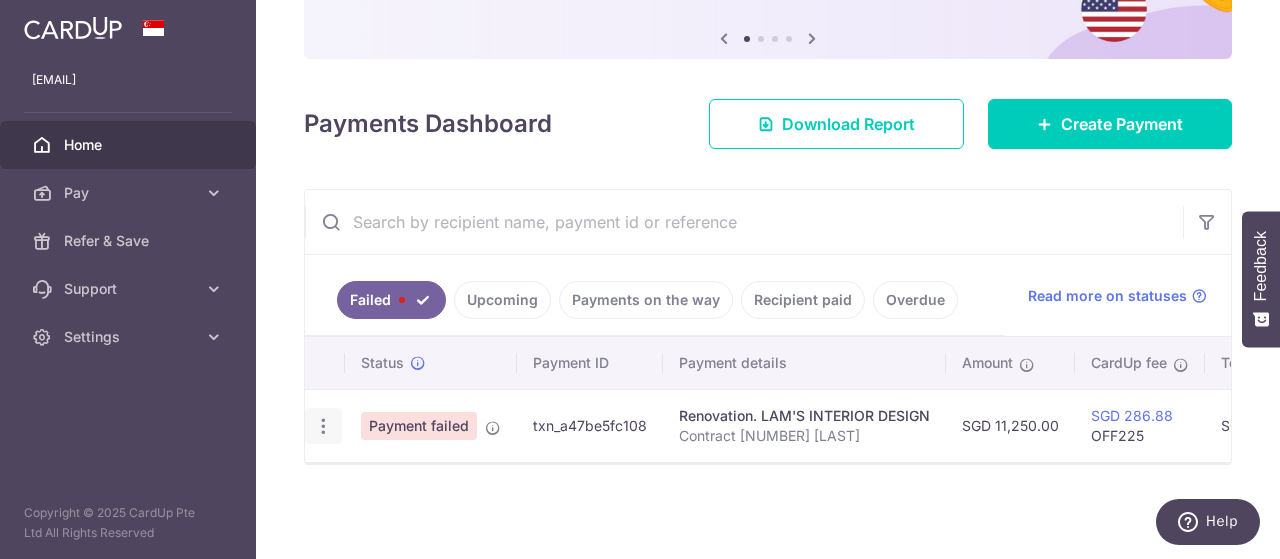 click at bounding box center [323, 426] 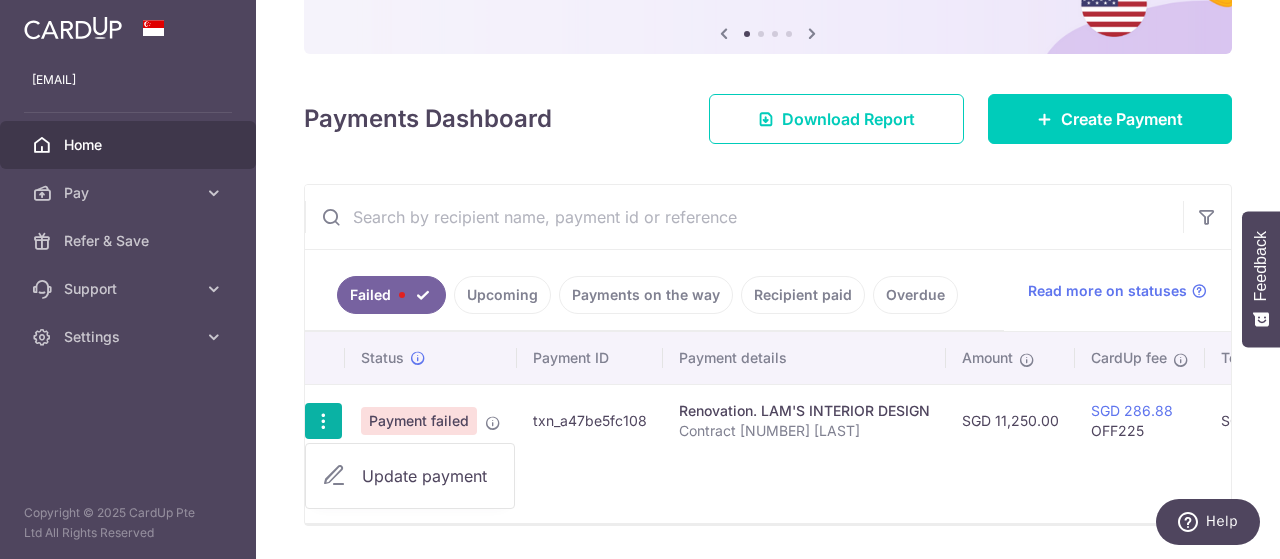 click on "Update payment" at bounding box center [430, 476] 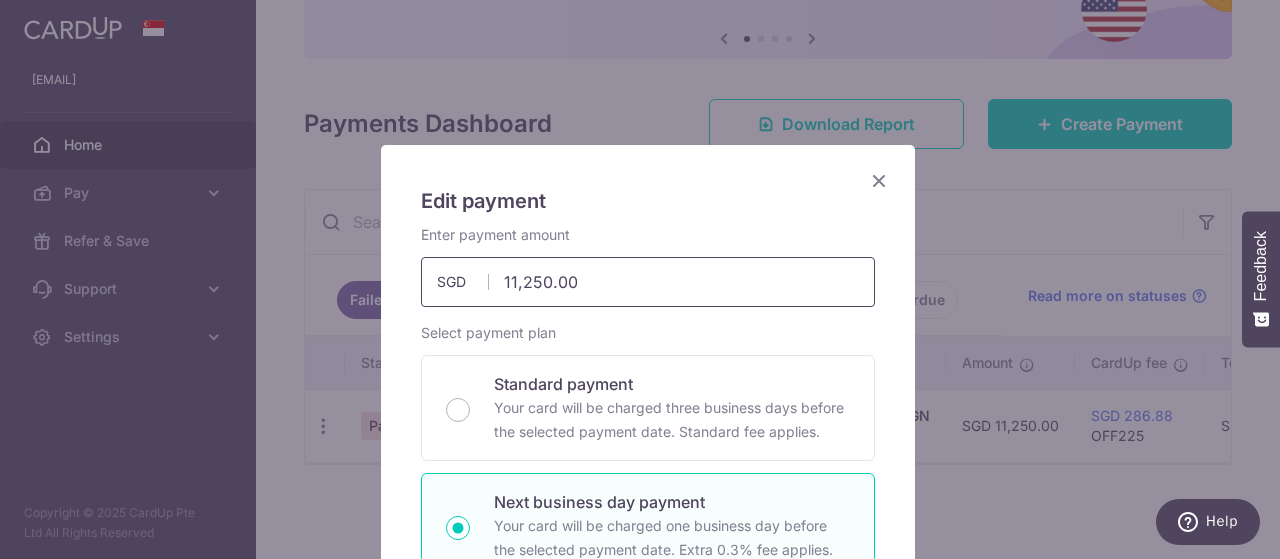 click on "11,250.00" at bounding box center [648, 282] 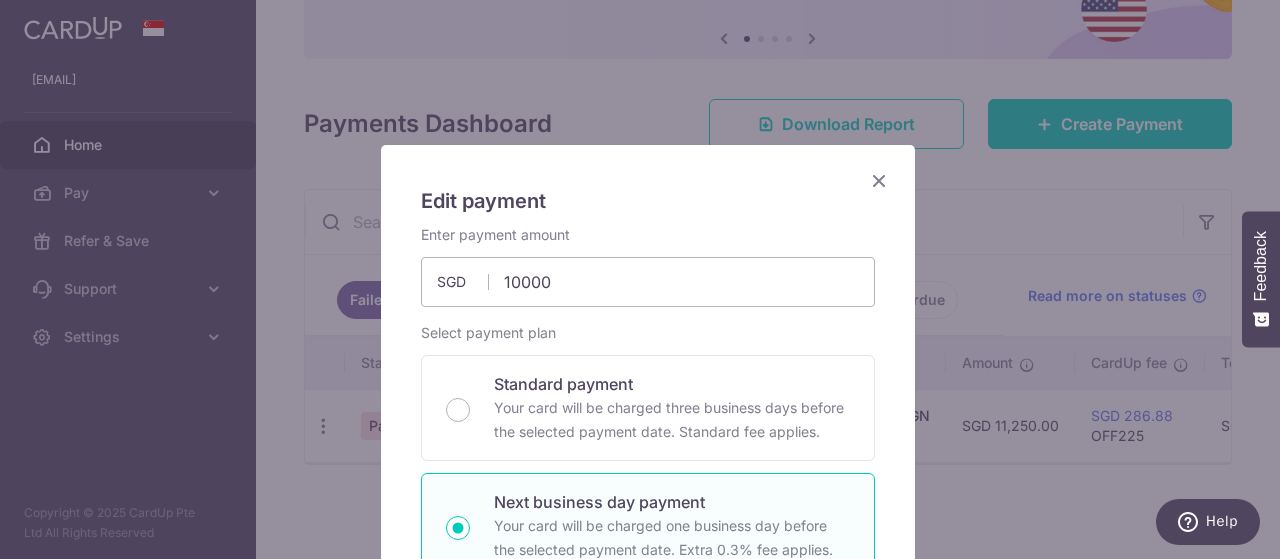 type on "10,000.00" 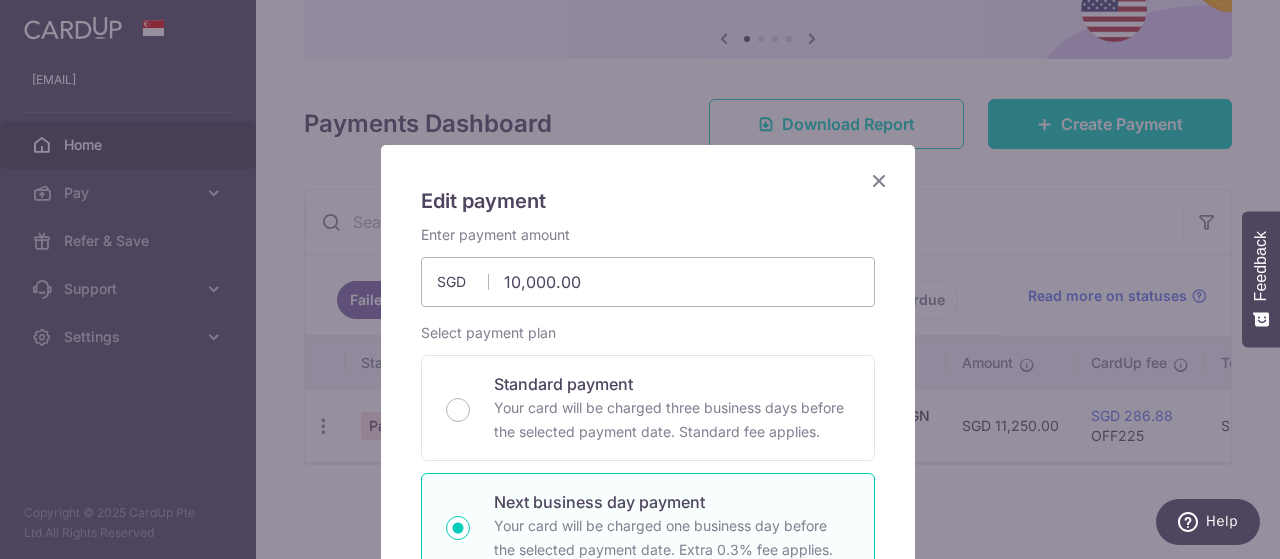 click on "Edit payment" at bounding box center (648, 201) 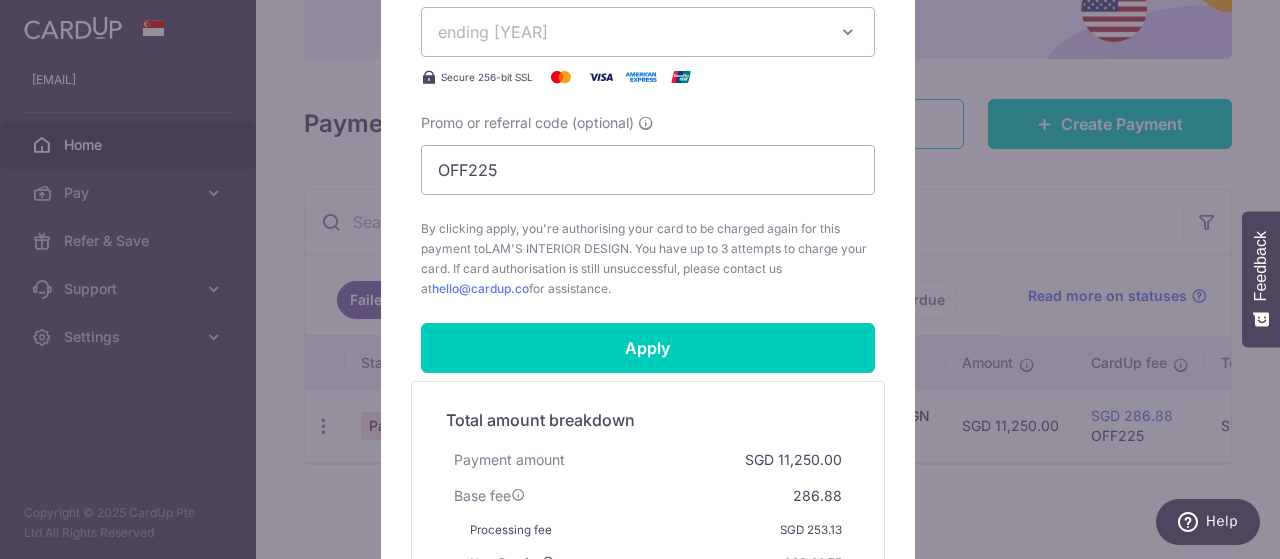 scroll, scrollTop: 1000, scrollLeft: 0, axis: vertical 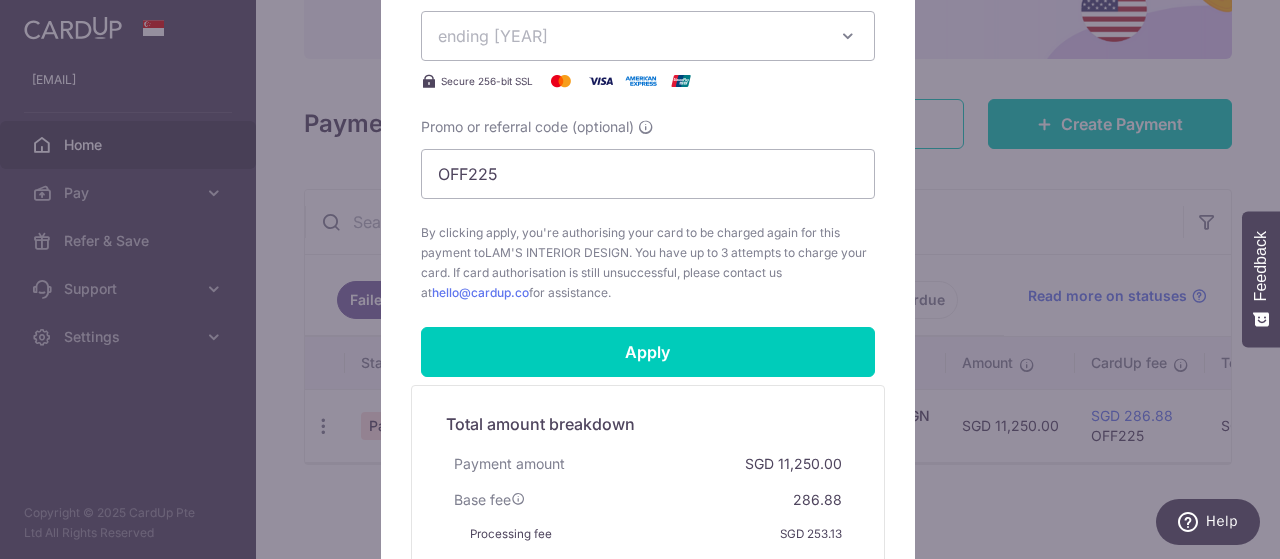 click on "ending 1986" at bounding box center [648, 36] 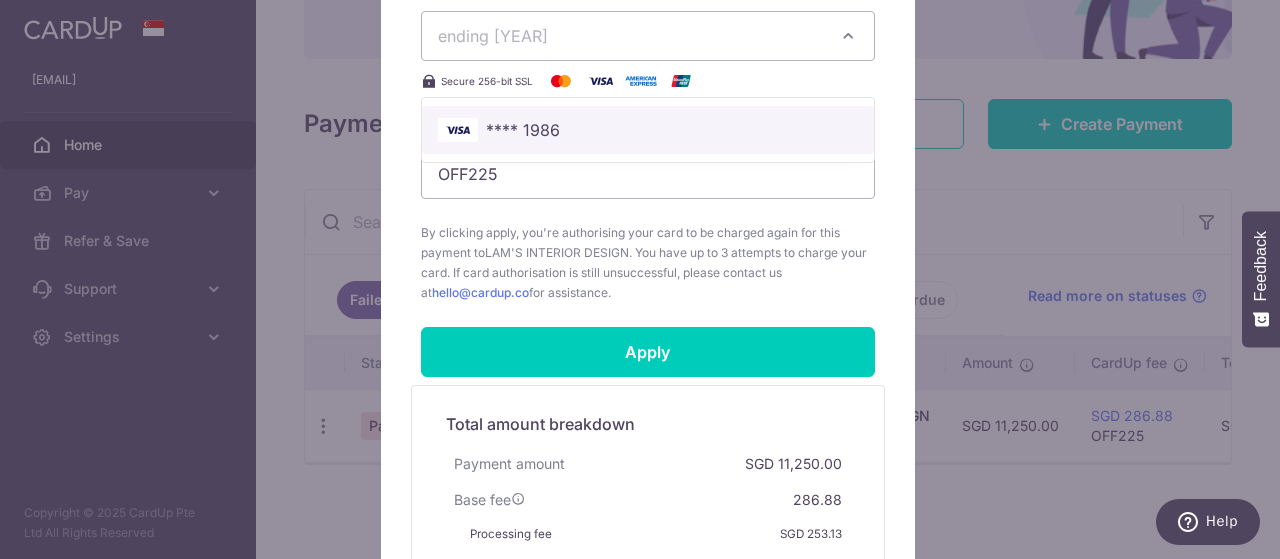 click on "**** 1986" at bounding box center (523, 130) 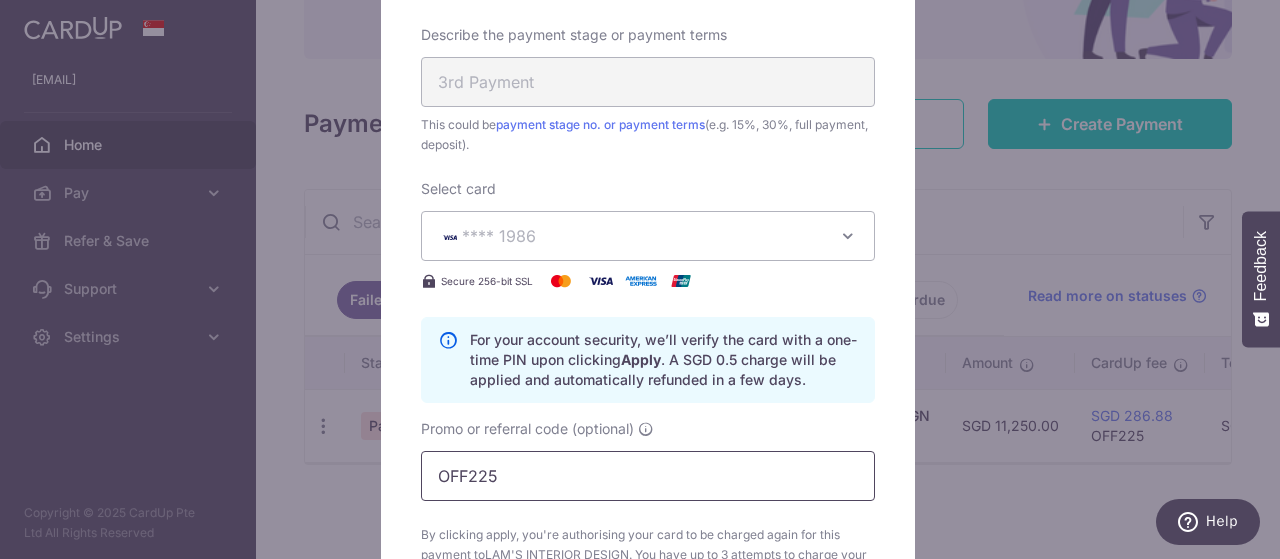 scroll, scrollTop: 1000, scrollLeft: 0, axis: vertical 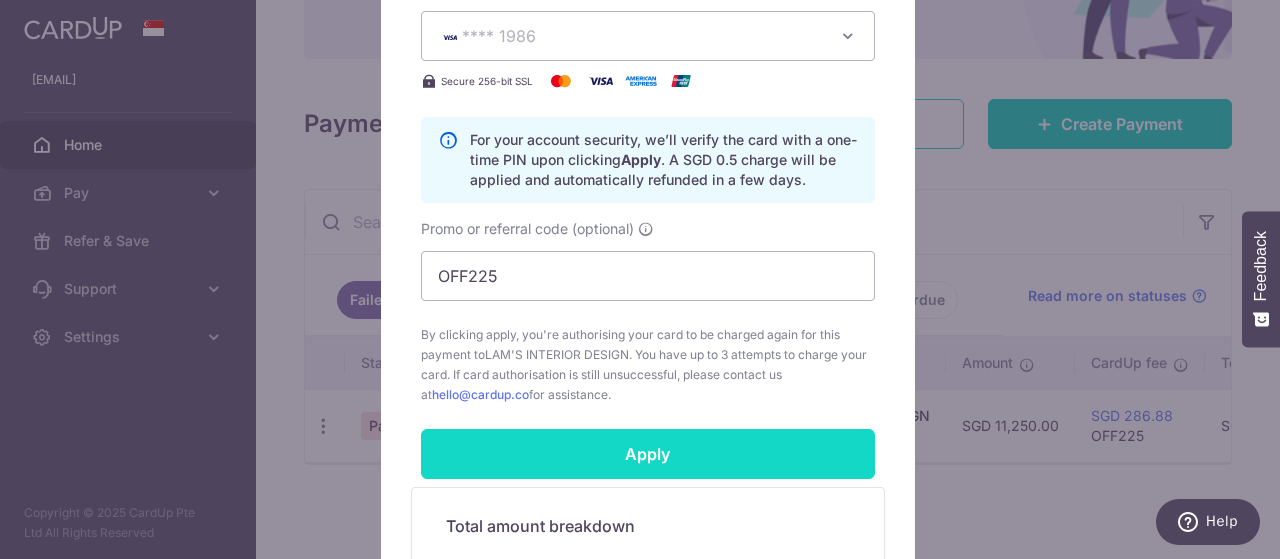 click on "Apply" at bounding box center [648, 454] 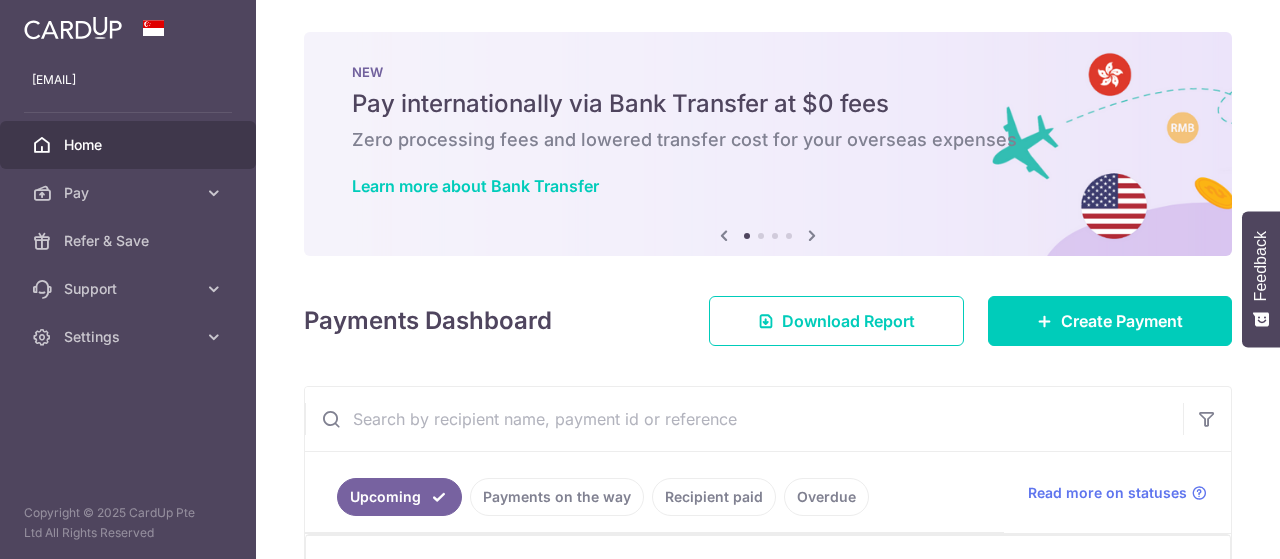 scroll, scrollTop: 0, scrollLeft: 0, axis: both 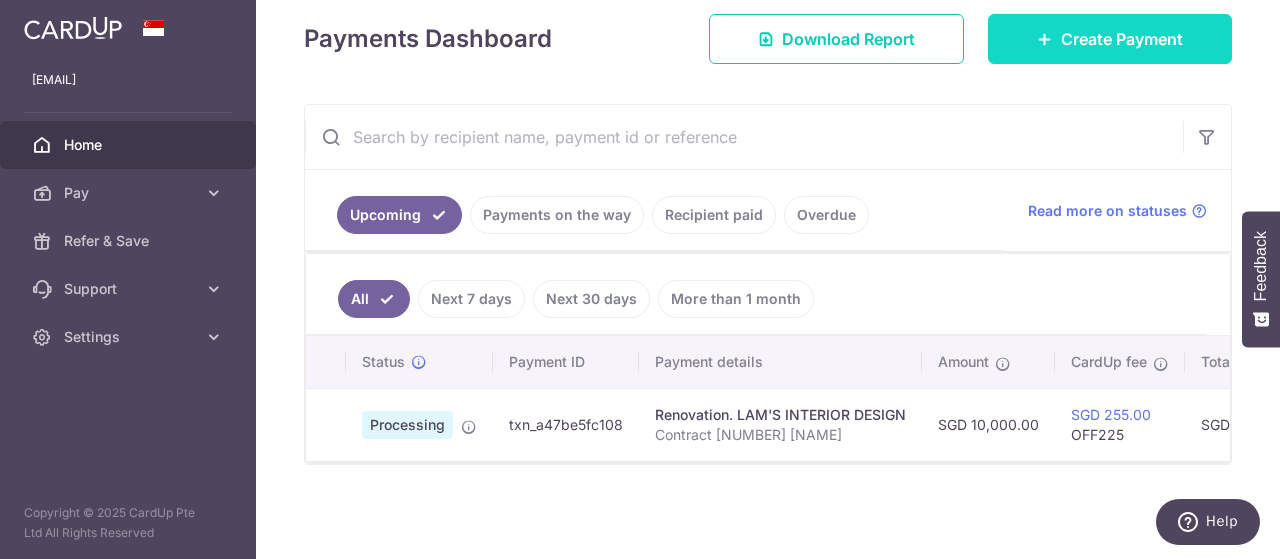 click on "Create Payment" at bounding box center [1110, 39] 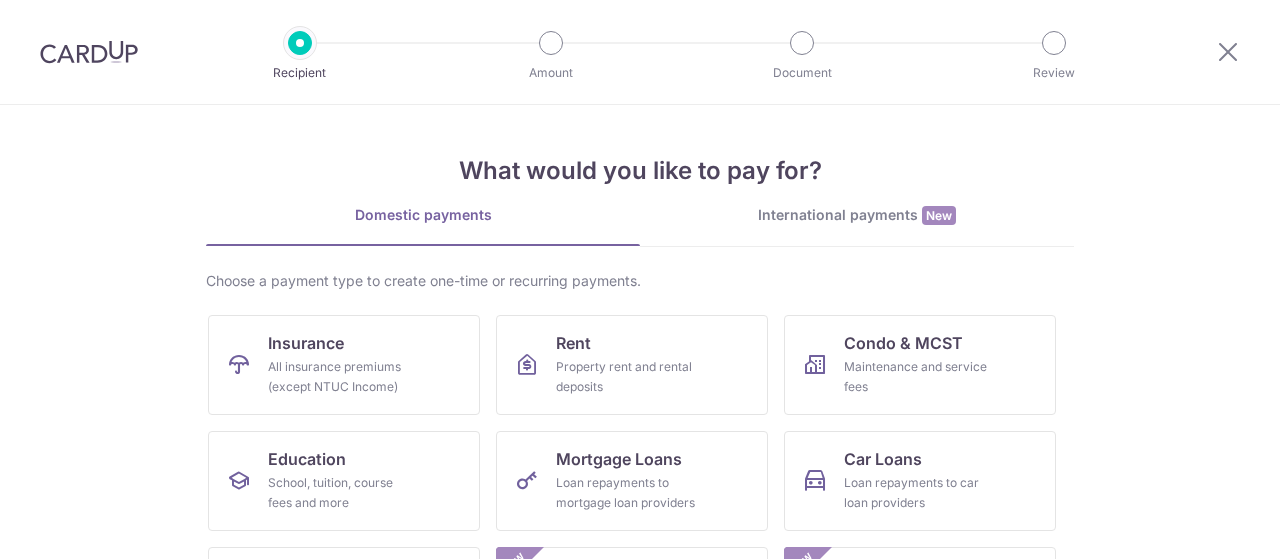 scroll, scrollTop: 0, scrollLeft: 0, axis: both 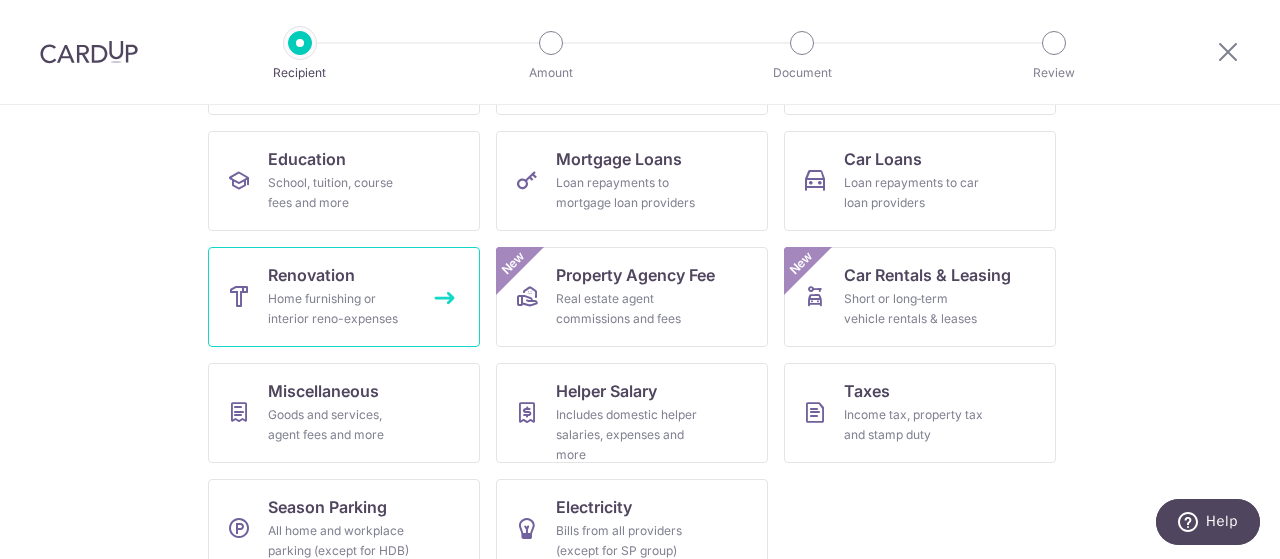 click on "Renovation" at bounding box center (311, 275) 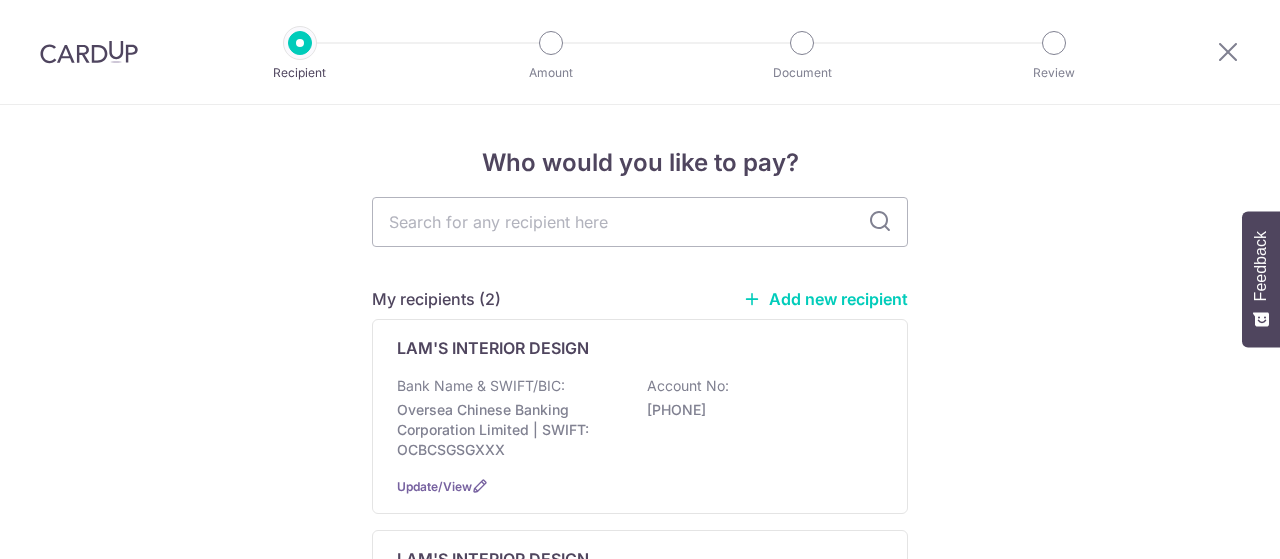 scroll, scrollTop: 0, scrollLeft: 0, axis: both 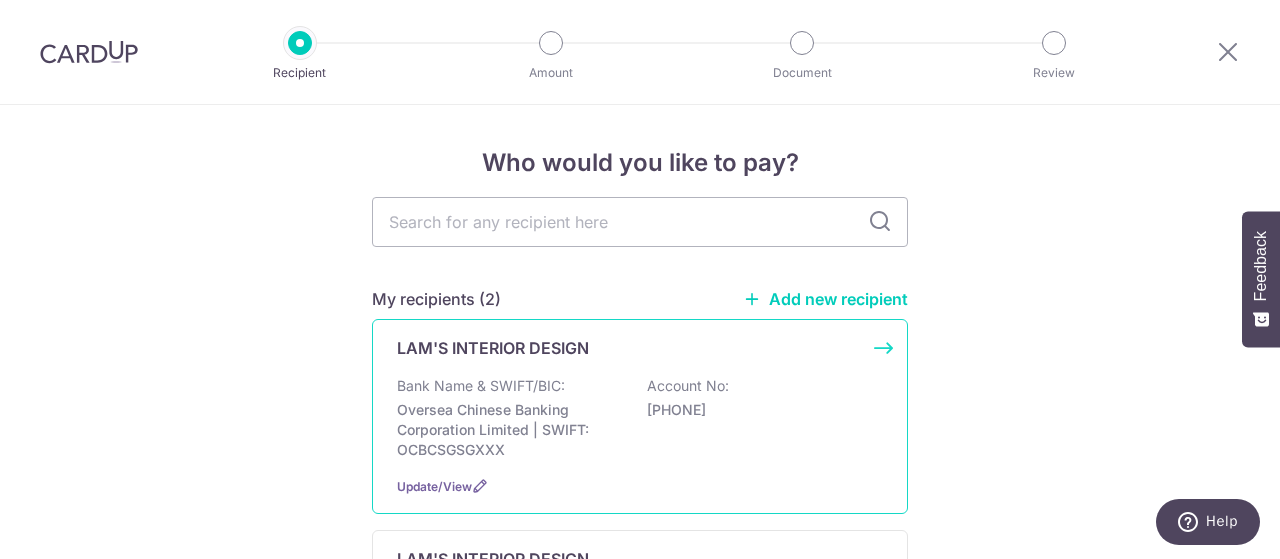 click on "LAM'S INTERIOR DESIGN" at bounding box center [493, 348] 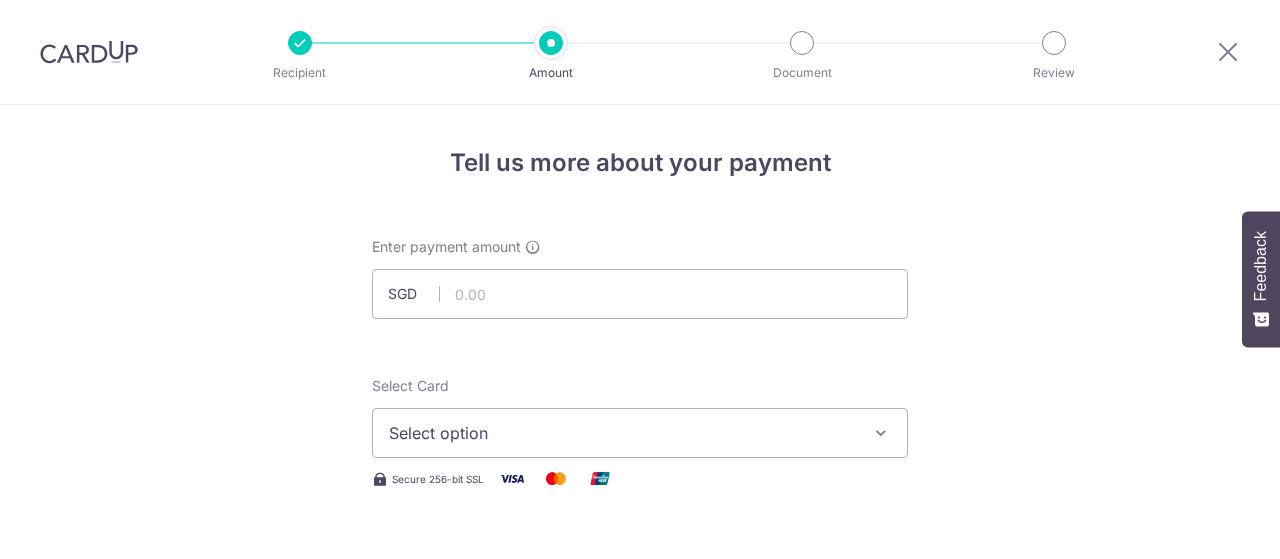 scroll, scrollTop: 0, scrollLeft: 0, axis: both 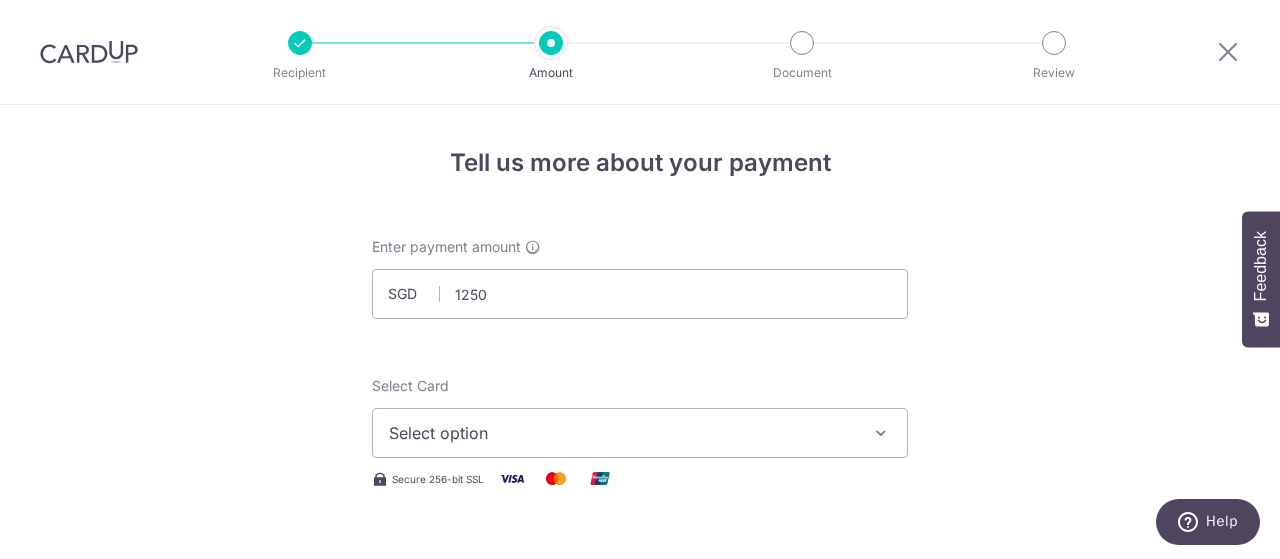 type on "1,250.00" 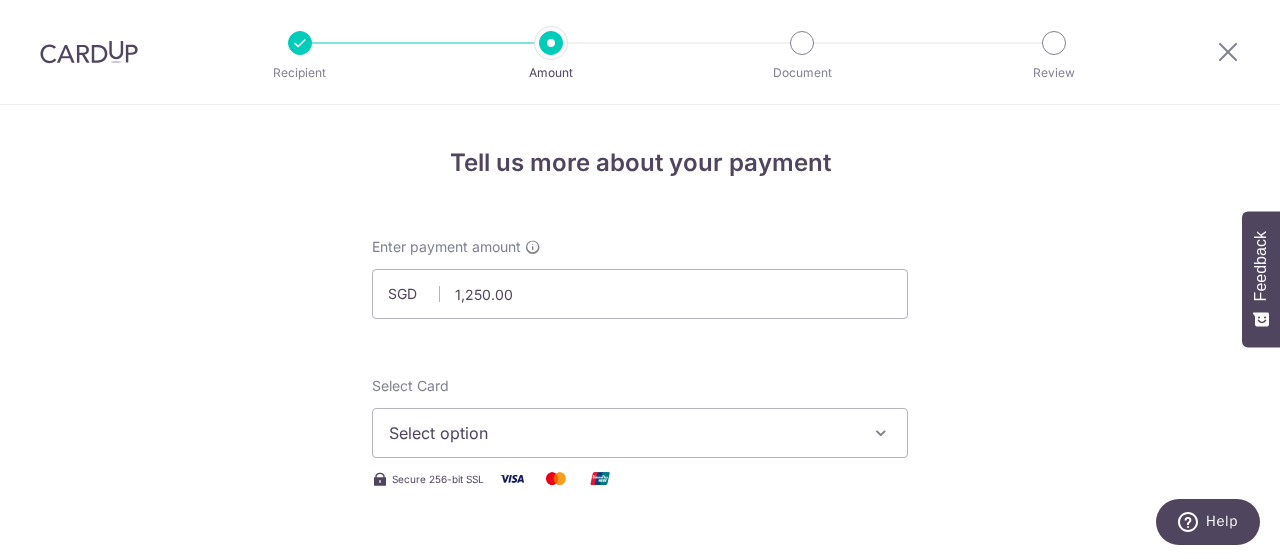 click on "Tell us more about your payment
Enter payment amount
SGD
1,250.00
1250.00
Select Card
Select option
Add credit card
Your Cards
**** 1986
Secure 256-bit SSL
Text
New card details
Card
Secure 256-bit SSL" at bounding box center (640, 1076) 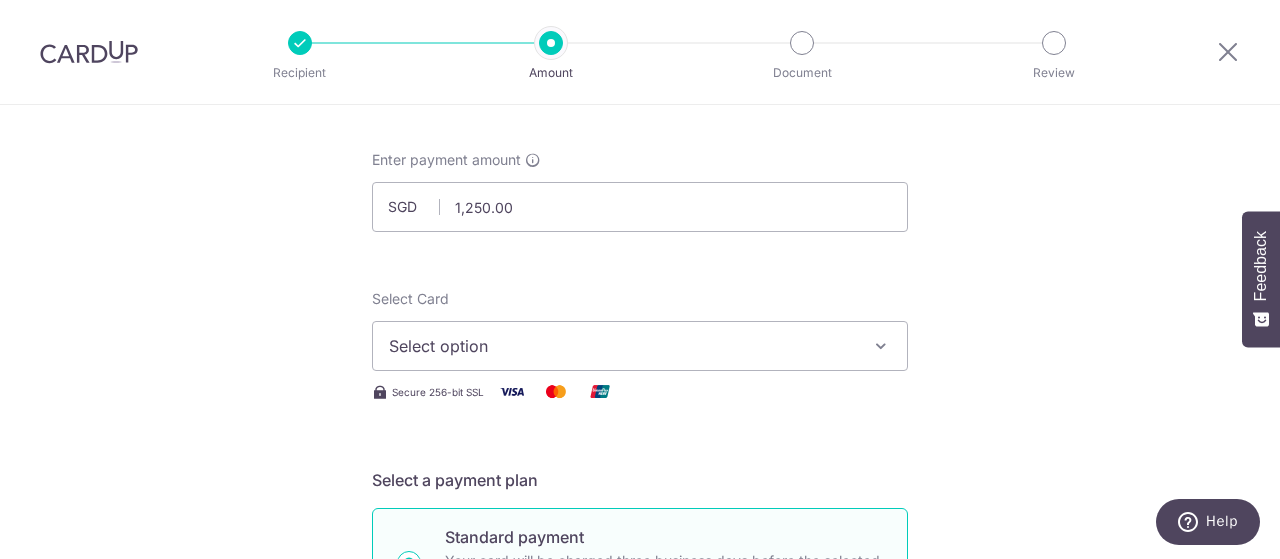 scroll, scrollTop: 200, scrollLeft: 0, axis: vertical 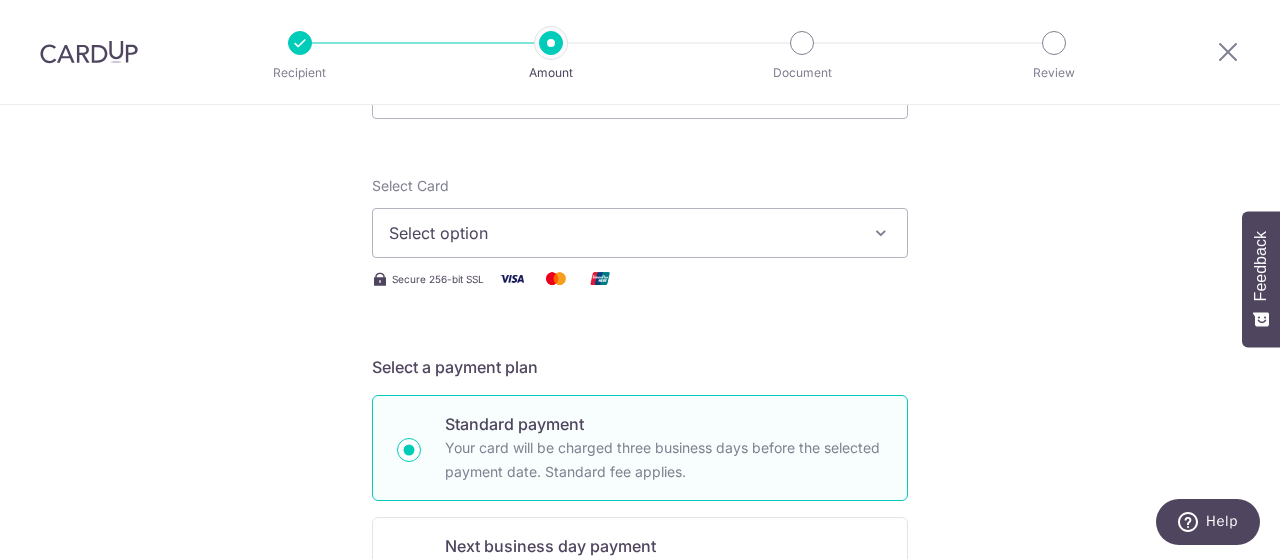 click on "Select option" at bounding box center (622, 233) 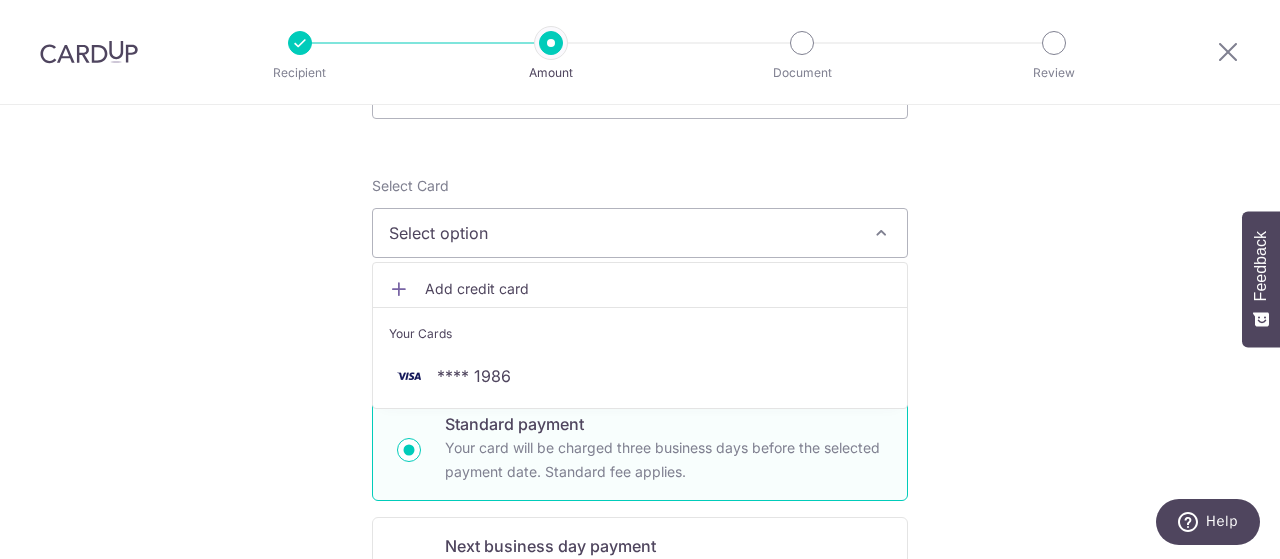 click on "Add credit card" at bounding box center [658, 289] 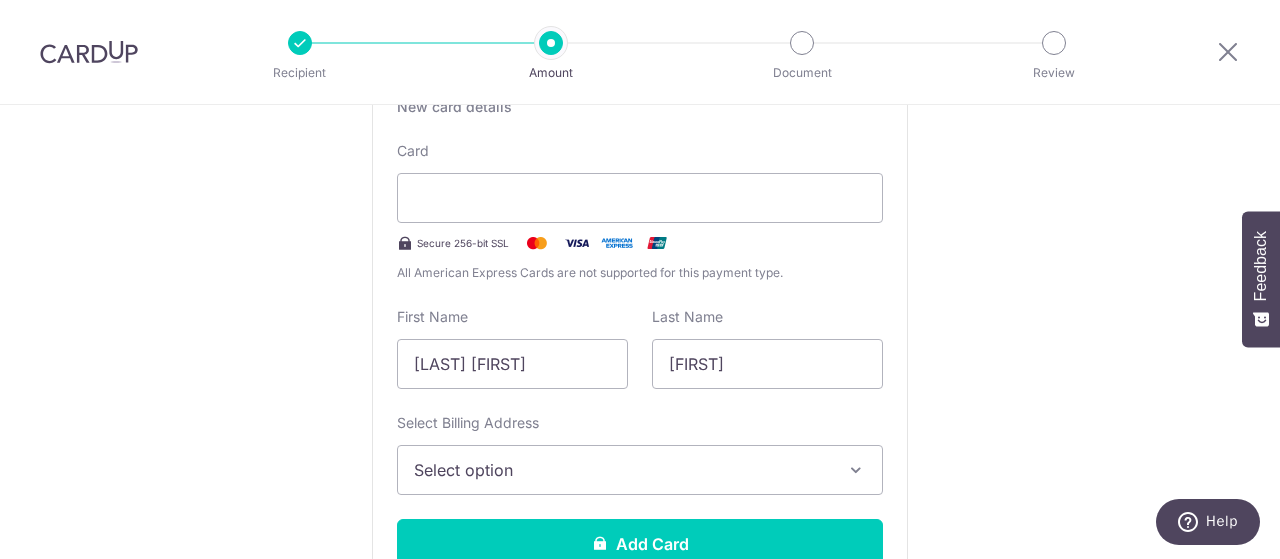 scroll, scrollTop: 500, scrollLeft: 0, axis: vertical 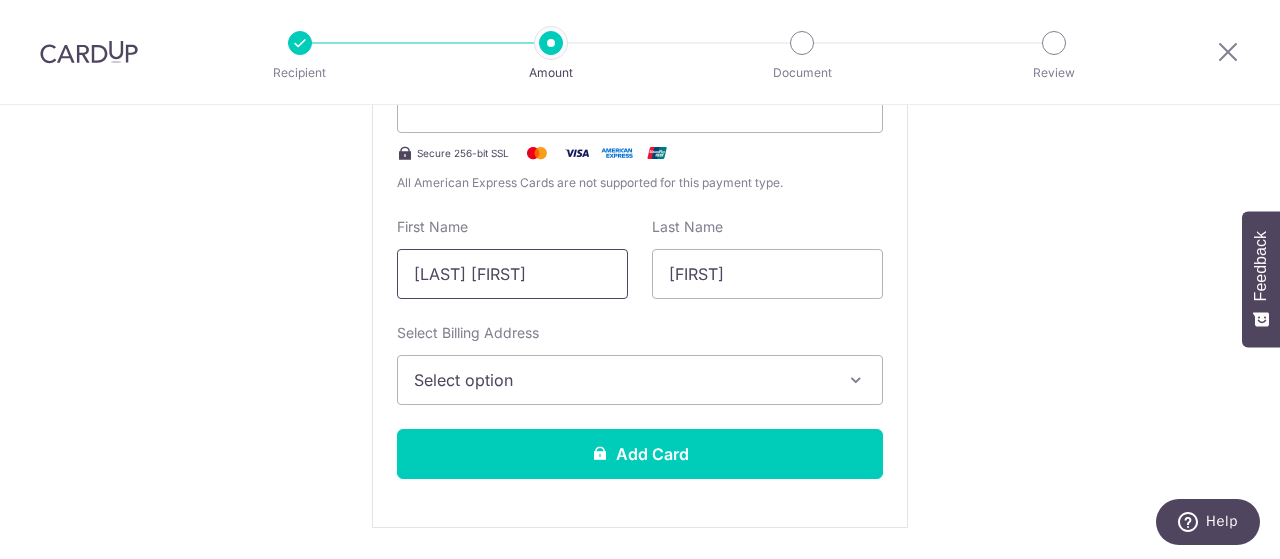 drag, startPoint x: 536, startPoint y: 265, endPoint x: 487, endPoint y: 267, distance: 49.0408 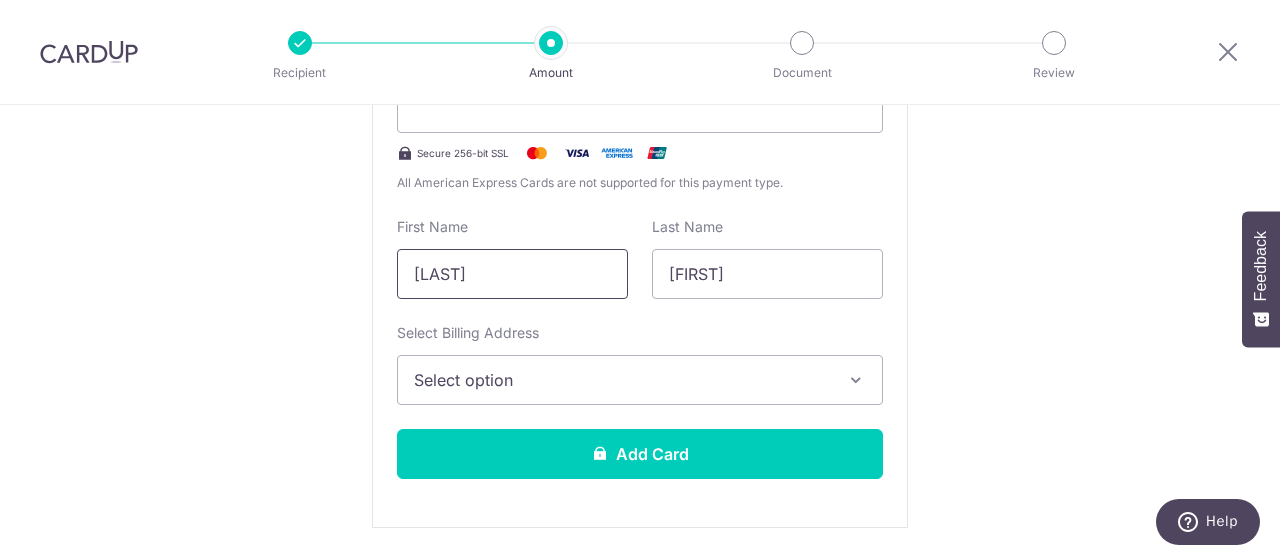 drag, startPoint x: 502, startPoint y: 262, endPoint x: 388, endPoint y: 265, distance: 114.03947 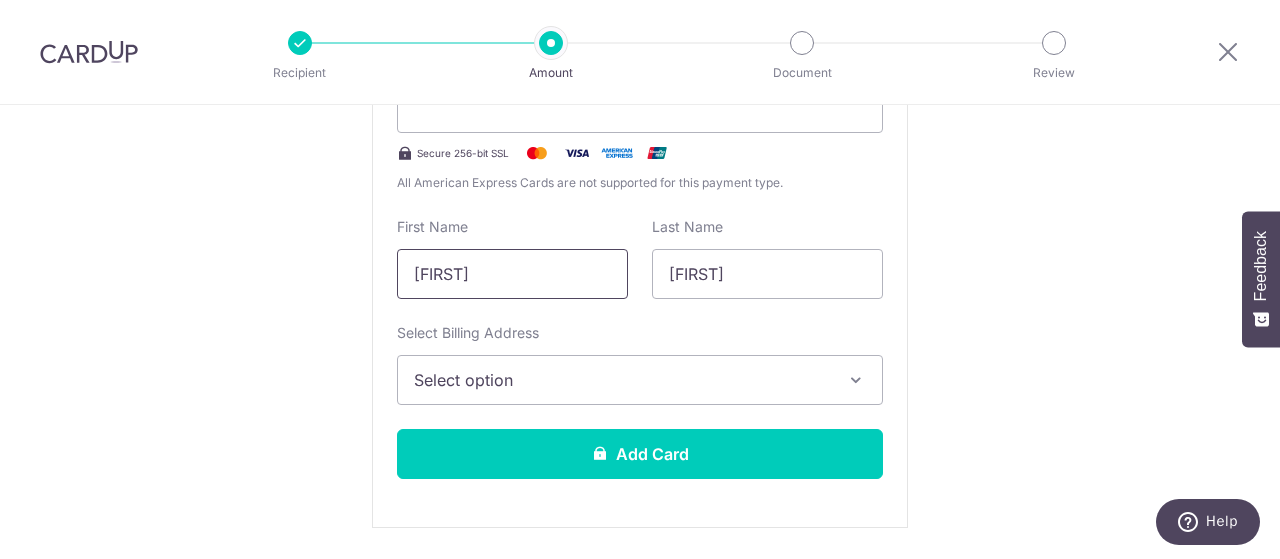 type on "Joycelyn" 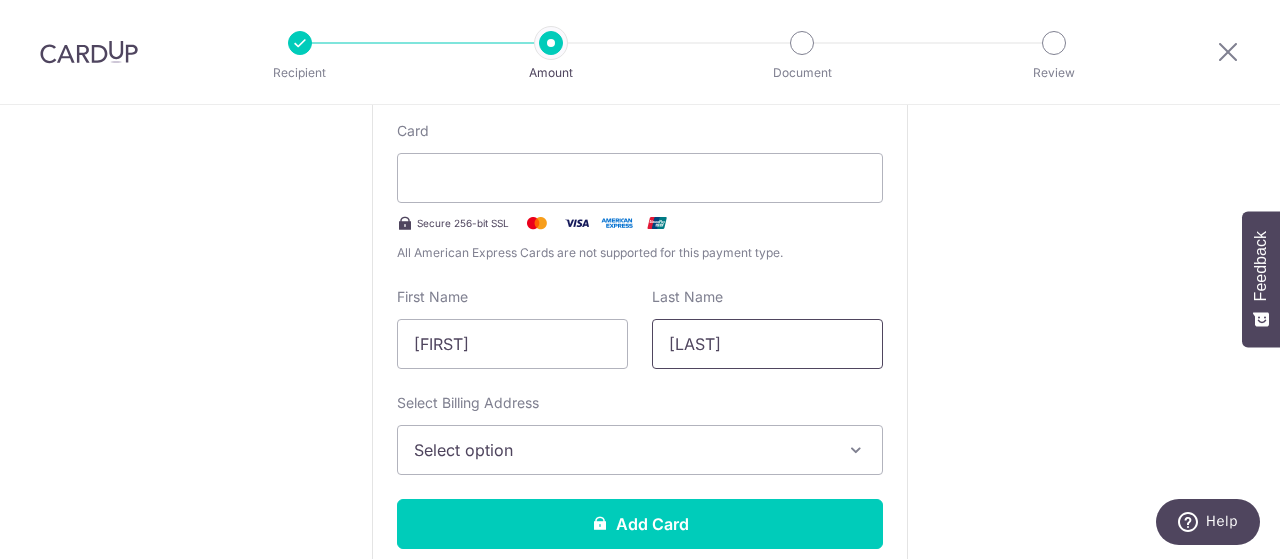 scroll, scrollTop: 400, scrollLeft: 0, axis: vertical 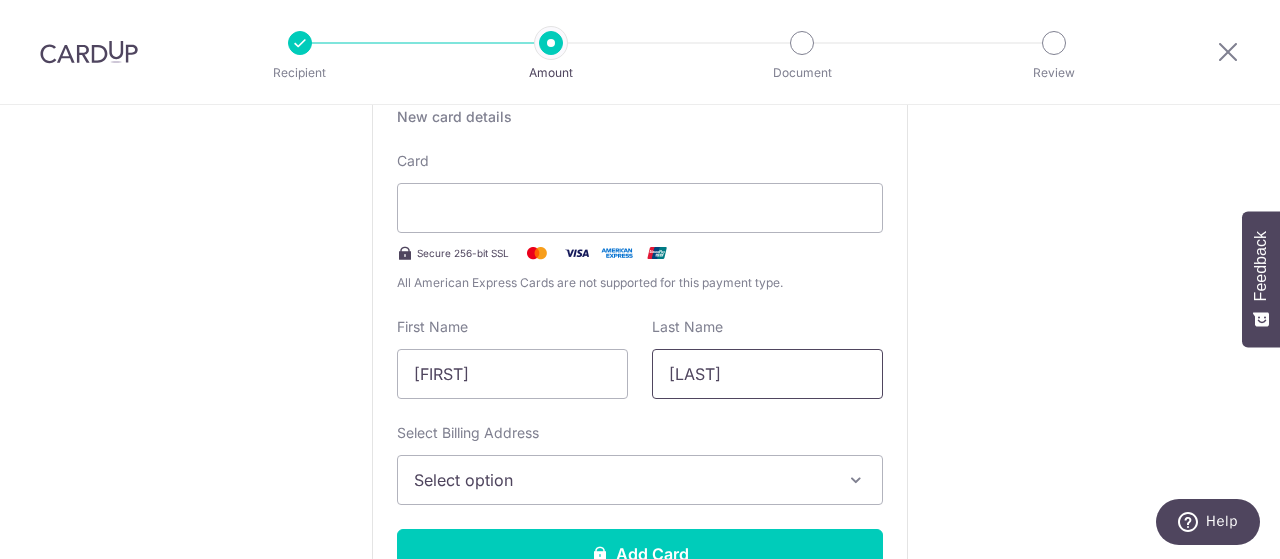 type on "Chuah" 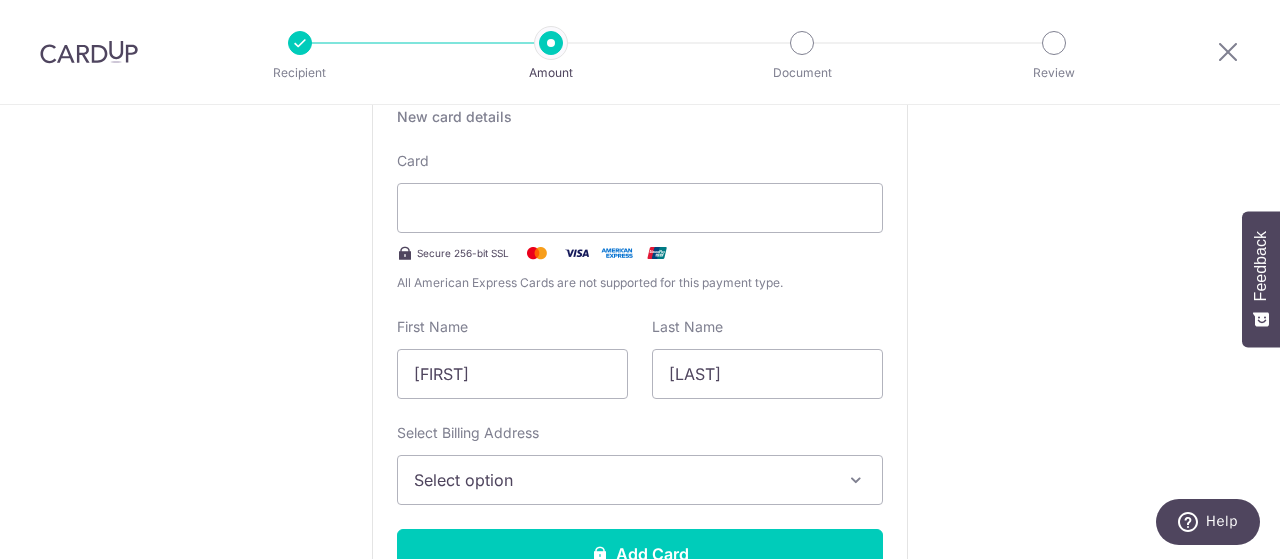 click on "Select option" at bounding box center [622, 480] 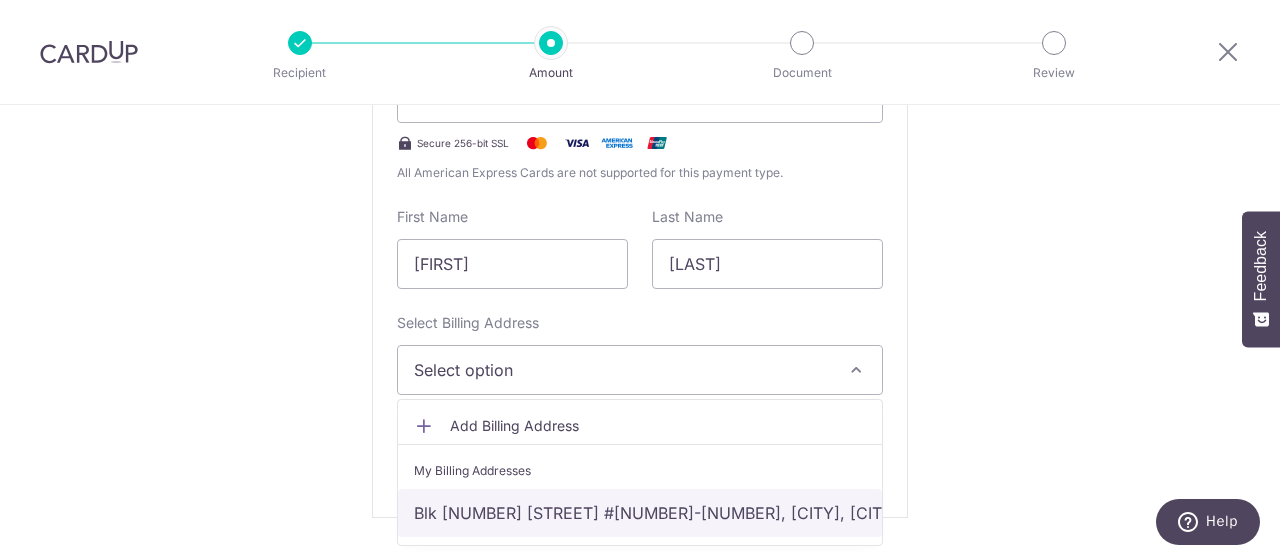scroll, scrollTop: 600, scrollLeft: 0, axis: vertical 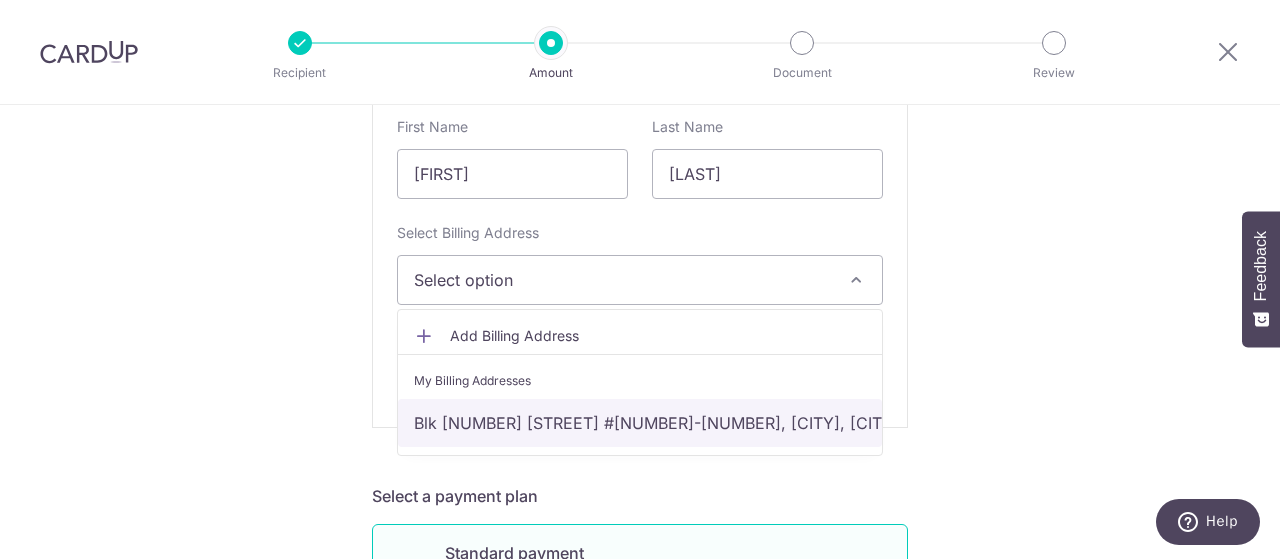 click on "Blk 322 Sembawang Close #10-293, Singapore, Singapore, Singapore-750322" at bounding box center [640, 423] 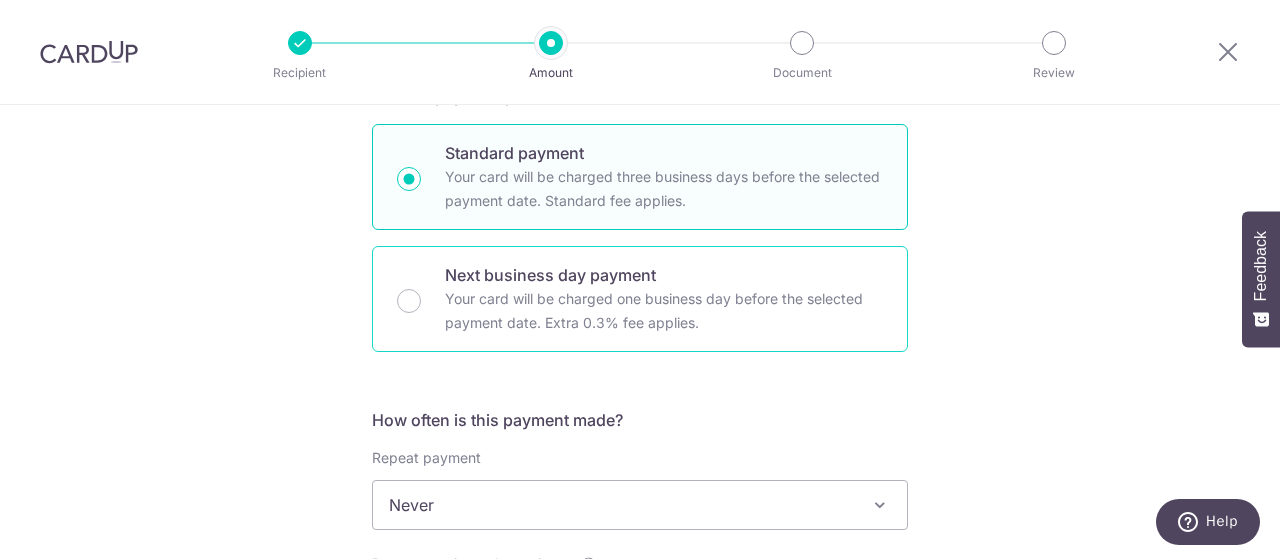 click on "Next business day payment
Your card will be charged one business day before the selected payment date. Extra 0.3% fee applies." at bounding box center (409, 301) 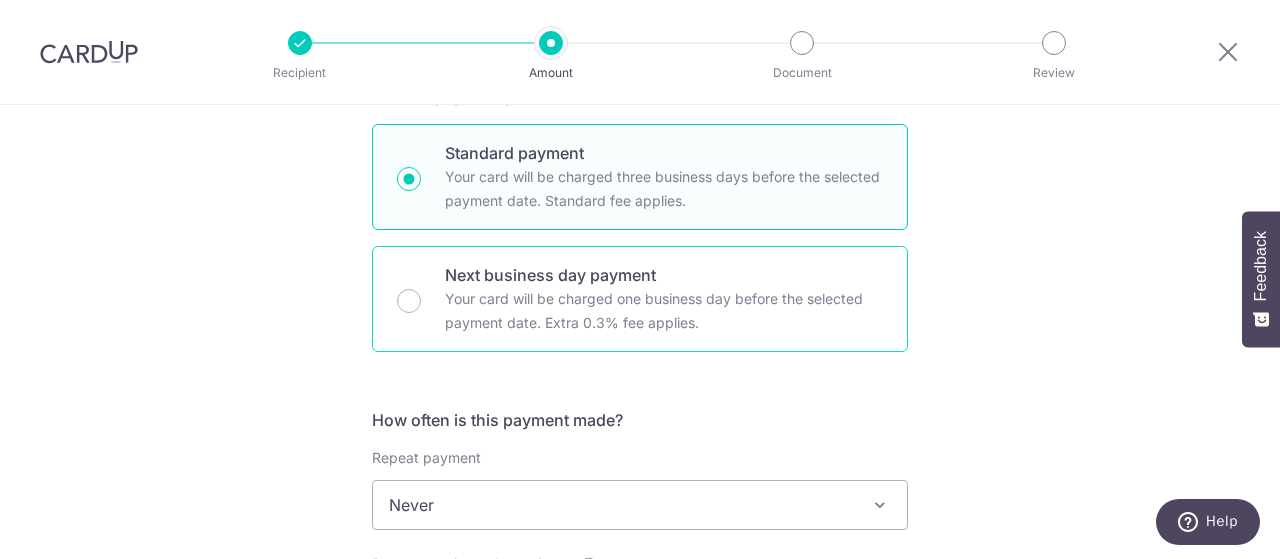 radio on "true" 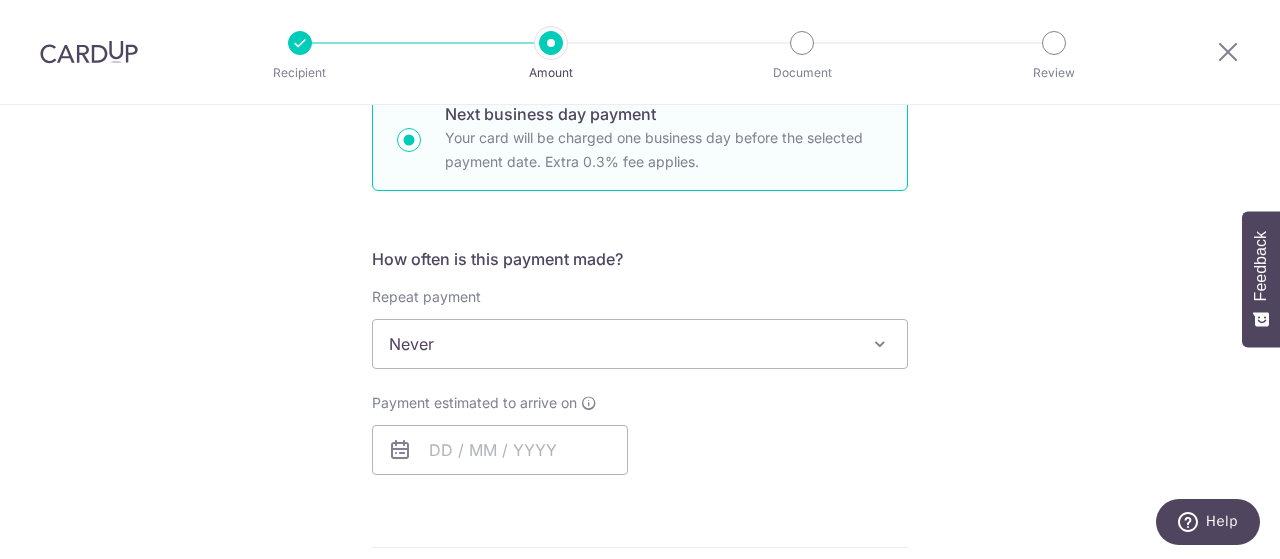 scroll, scrollTop: 772, scrollLeft: 0, axis: vertical 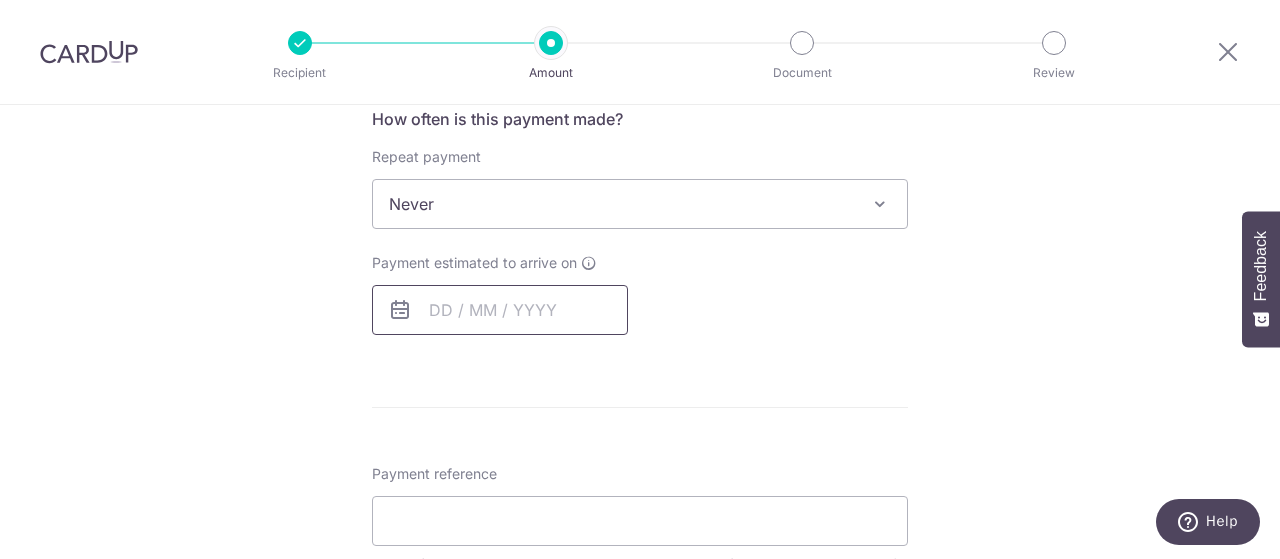 click at bounding box center (500, 310) 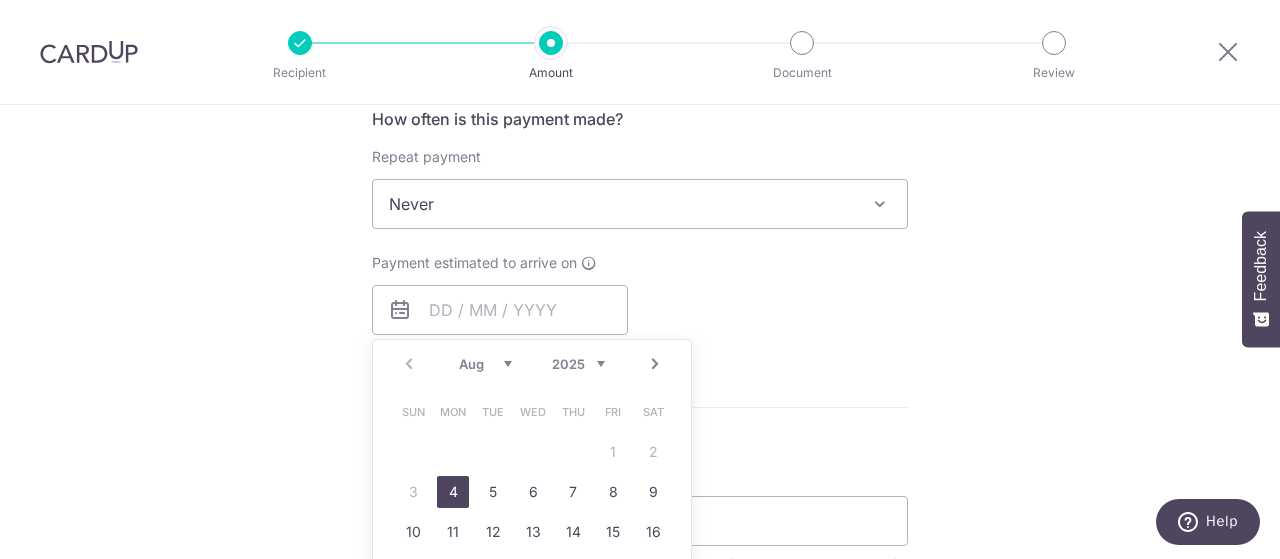 click on "4" at bounding box center (453, 492) 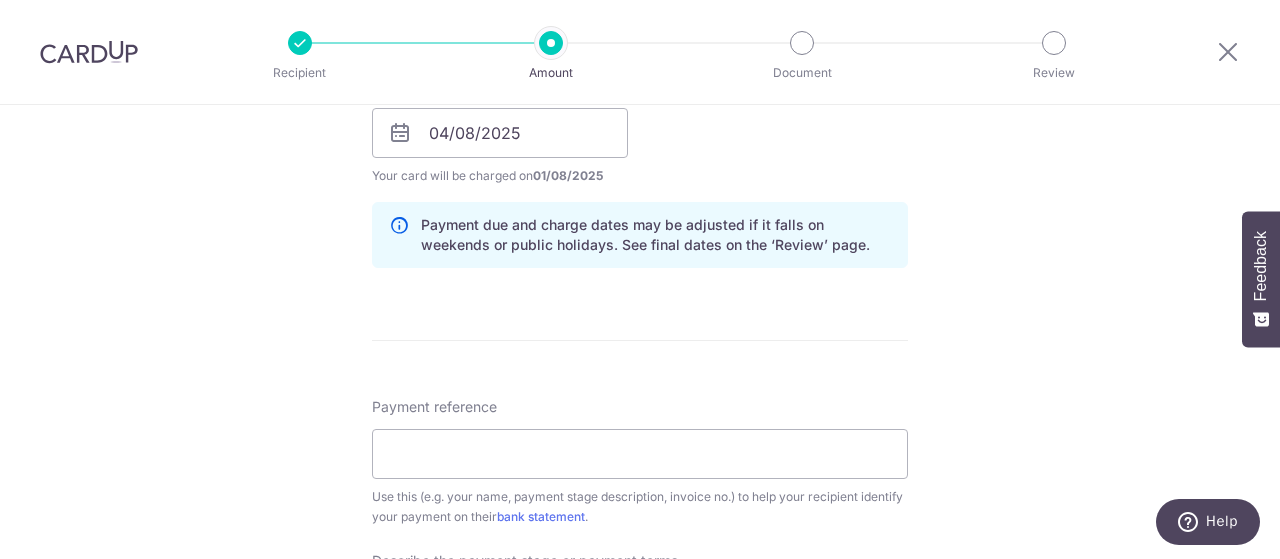 scroll, scrollTop: 1172, scrollLeft: 0, axis: vertical 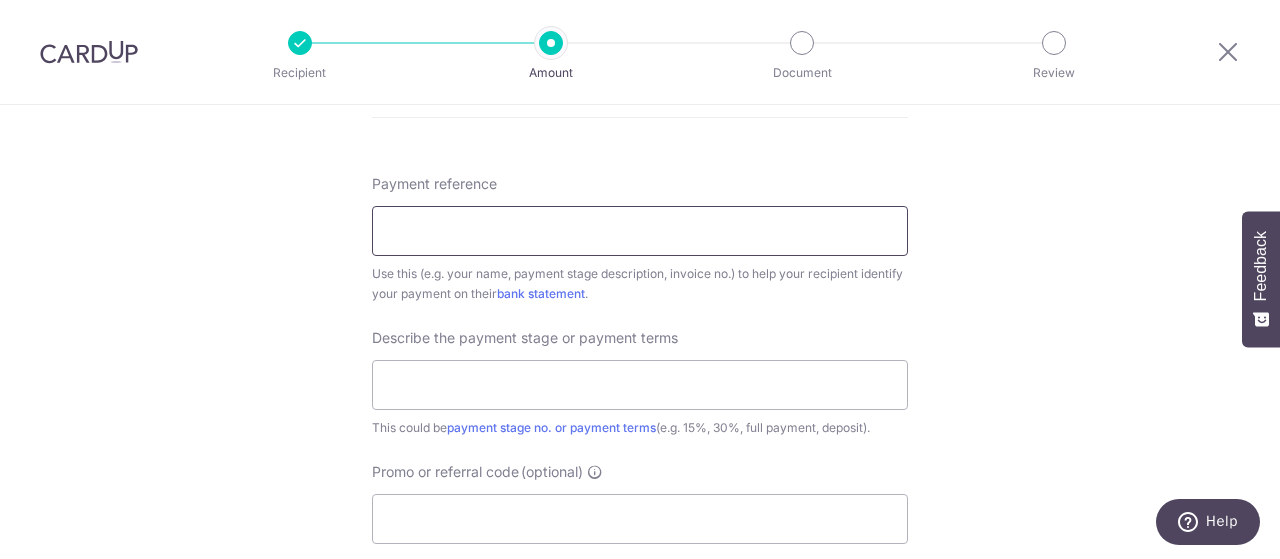 click on "Payment reference" at bounding box center [640, 231] 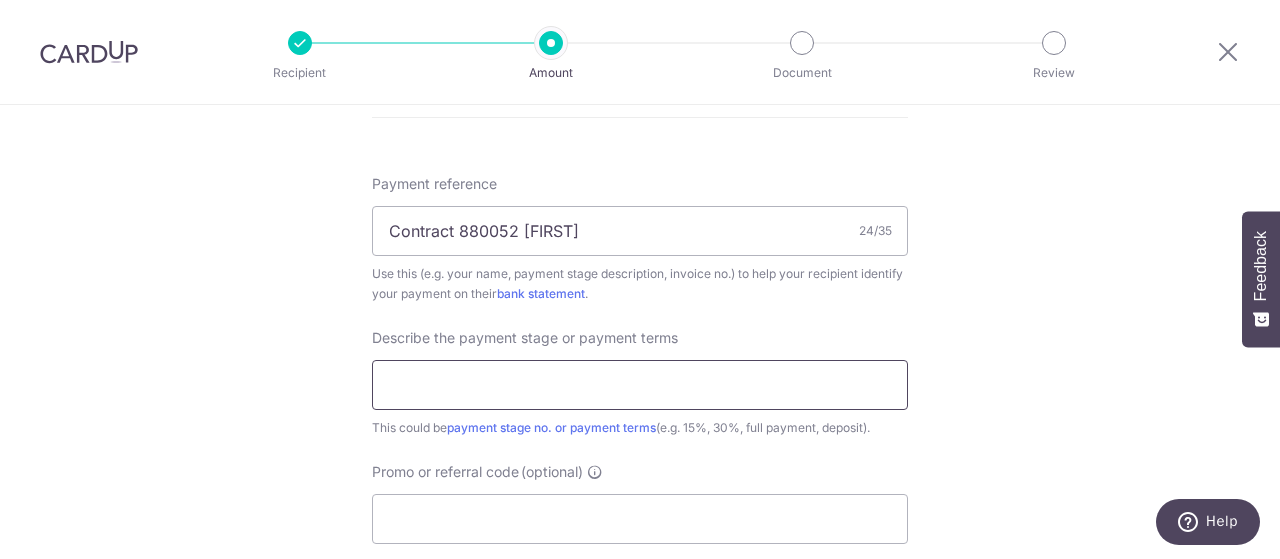click at bounding box center (640, 385) 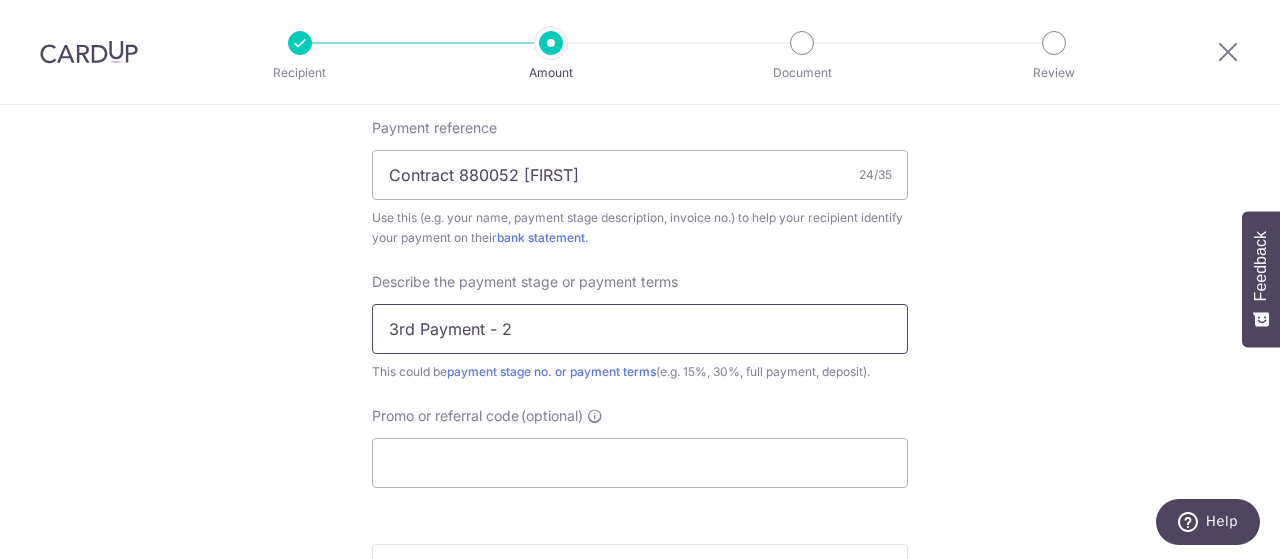 scroll, scrollTop: 1372, scrollLeft: 0, axis: vertical 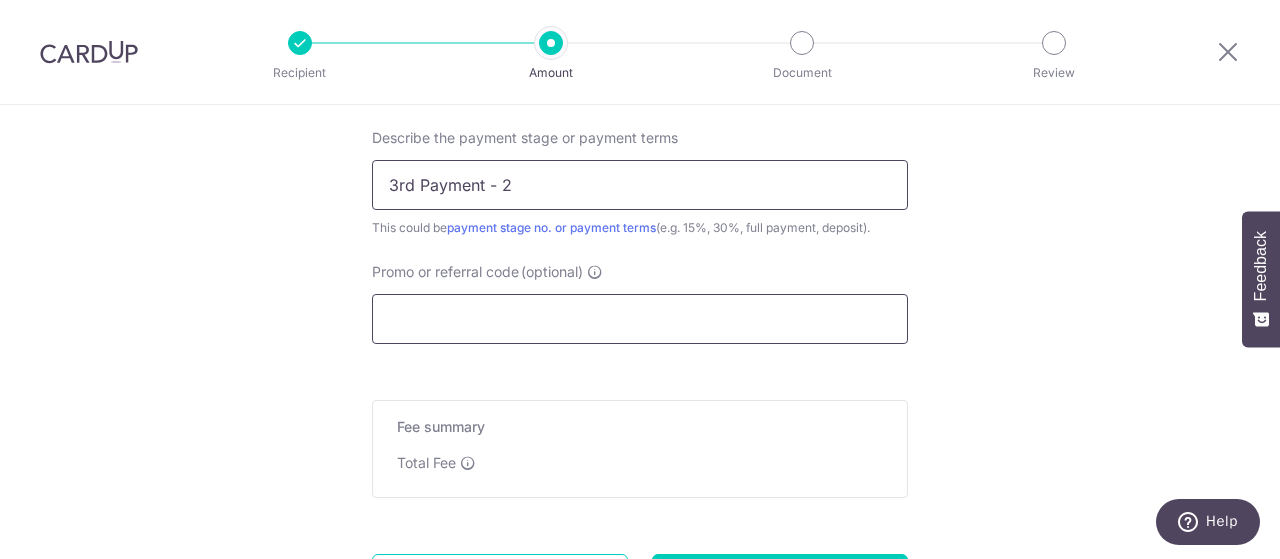 type on "3rd Payment - 2" 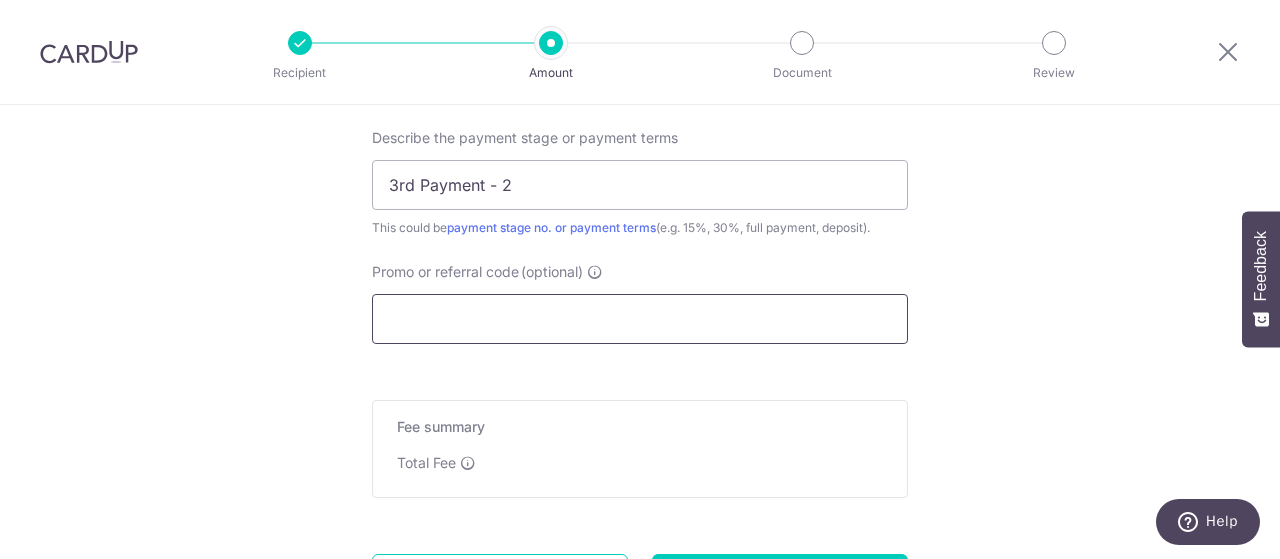 click on "Promo or referral code
(optional)" at bounding box center [640, 319] 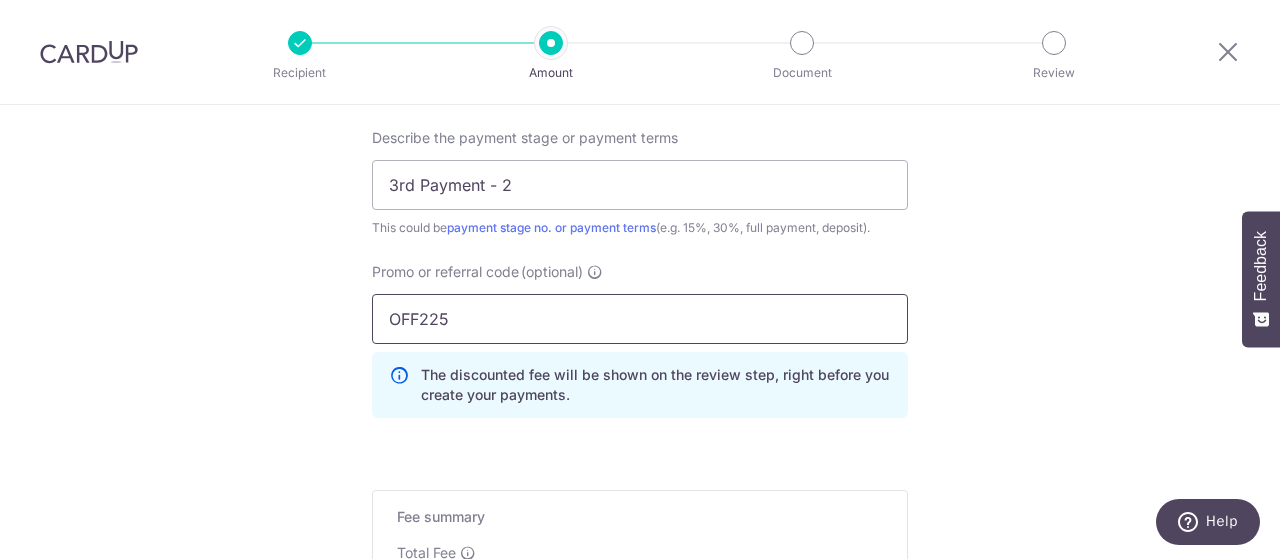 scroll, scrollTop: 1651, scrollLeft: 0, axis: vertical 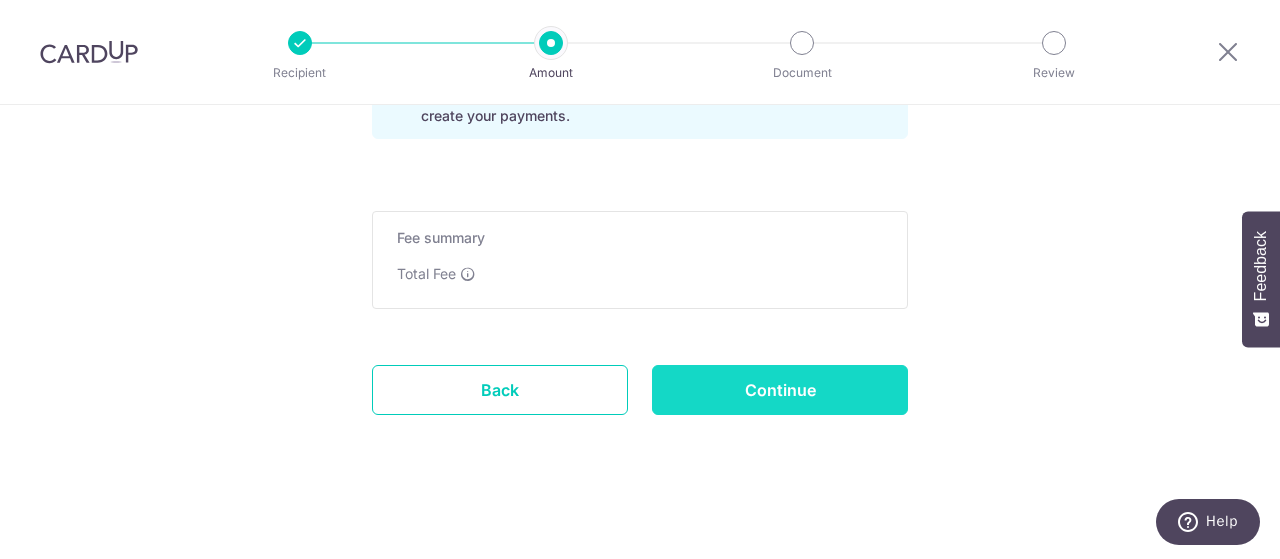 type on "OFF225" 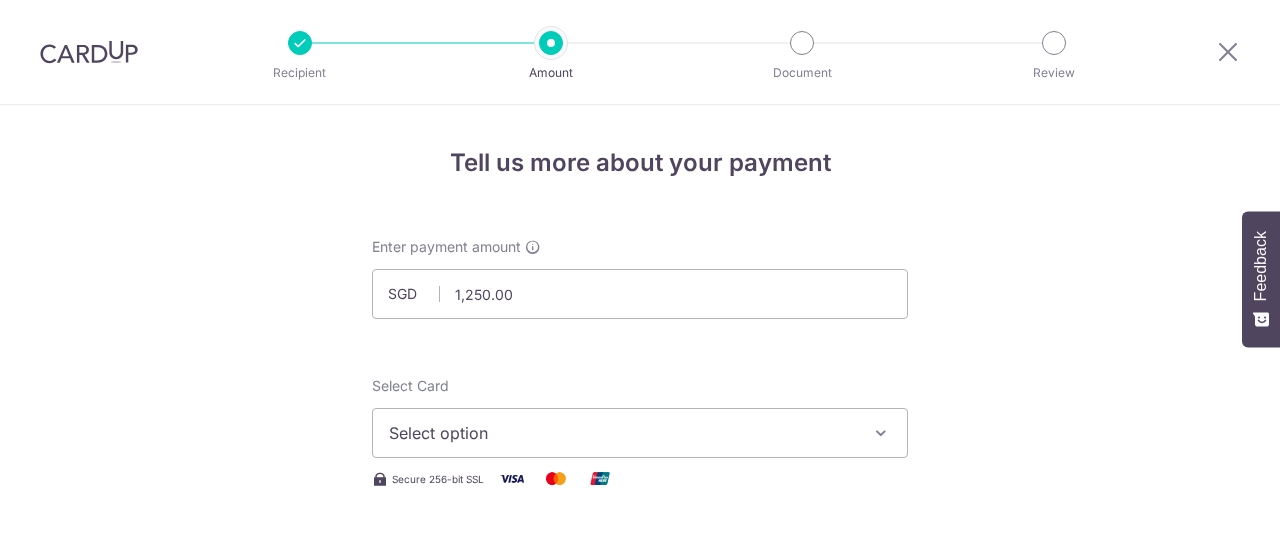 scroll, scrollTop: 0, scrollLeft: 0, axis: both 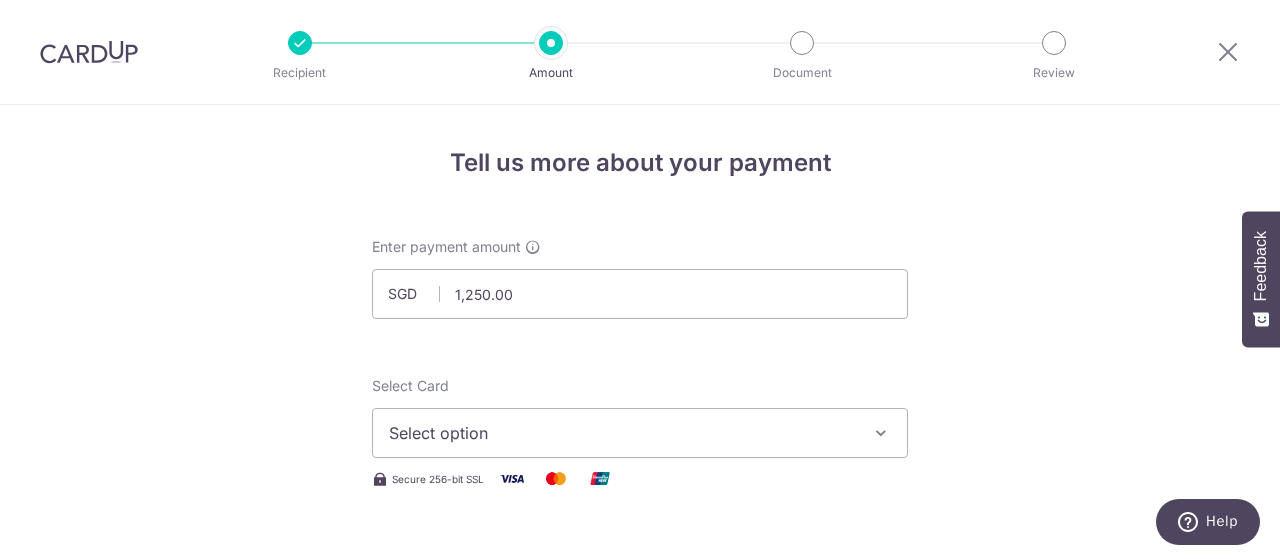 click on "Select option" at bounding box center [622, 433] 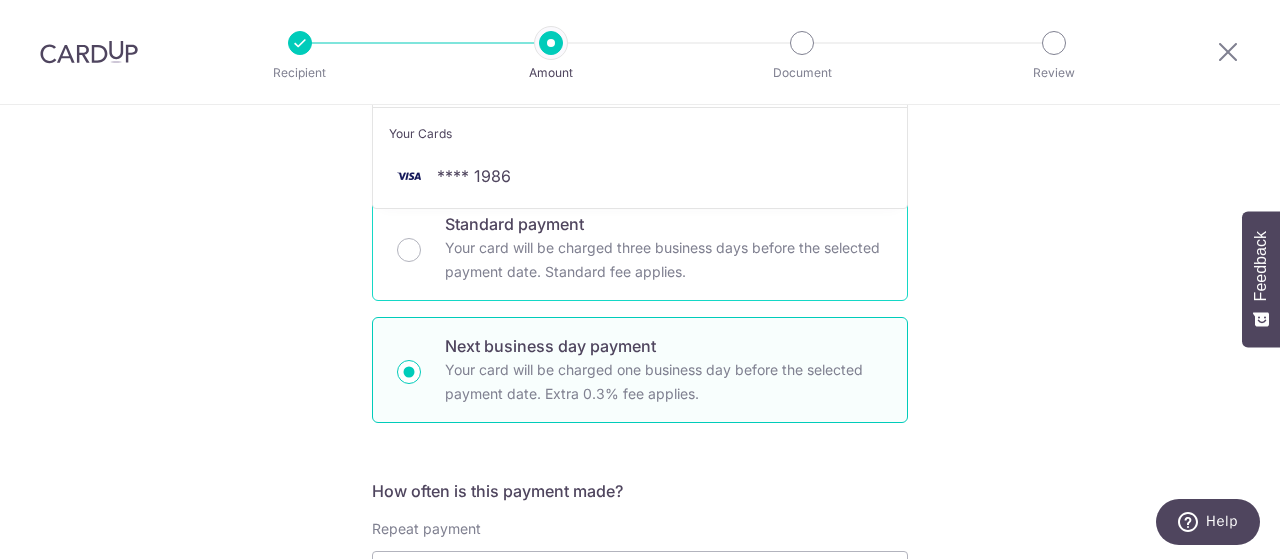 scroll, scrollTop: 300, scrollLeft: 0, axis: vertical 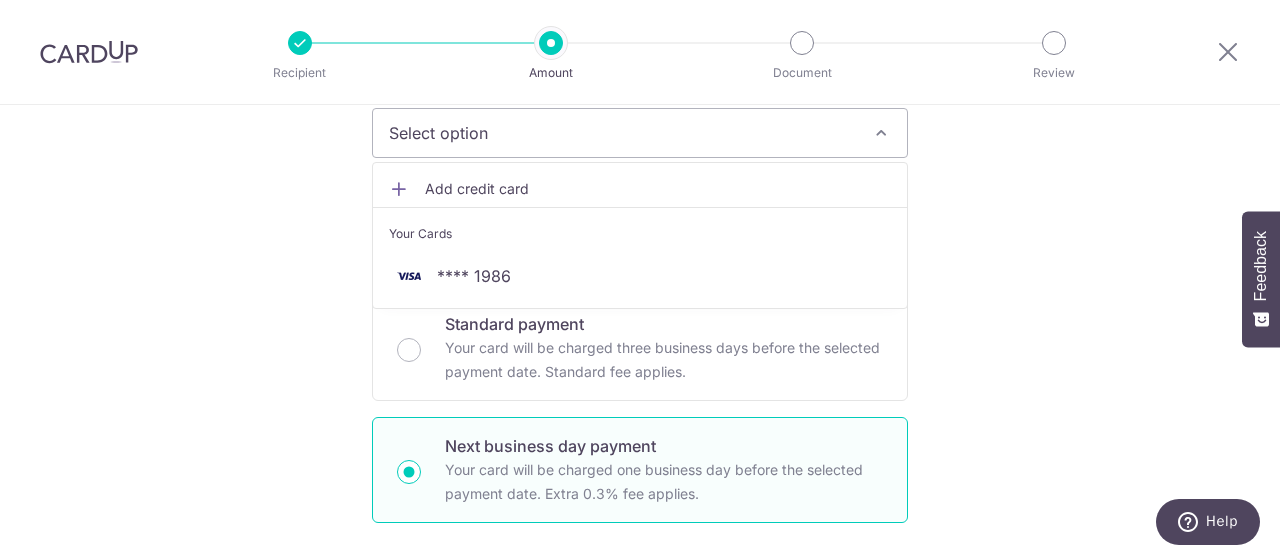 click on "Add credit card" at bounding box center (658, 189) 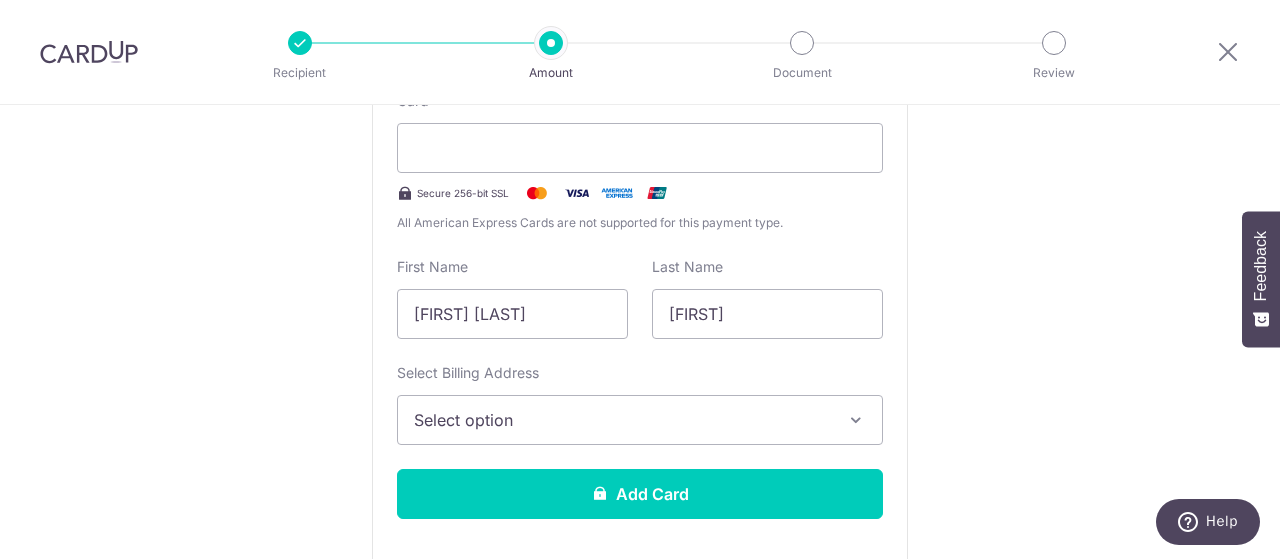 scroll, scrollTop: 400, scrollLeft: 0, axis: vertical 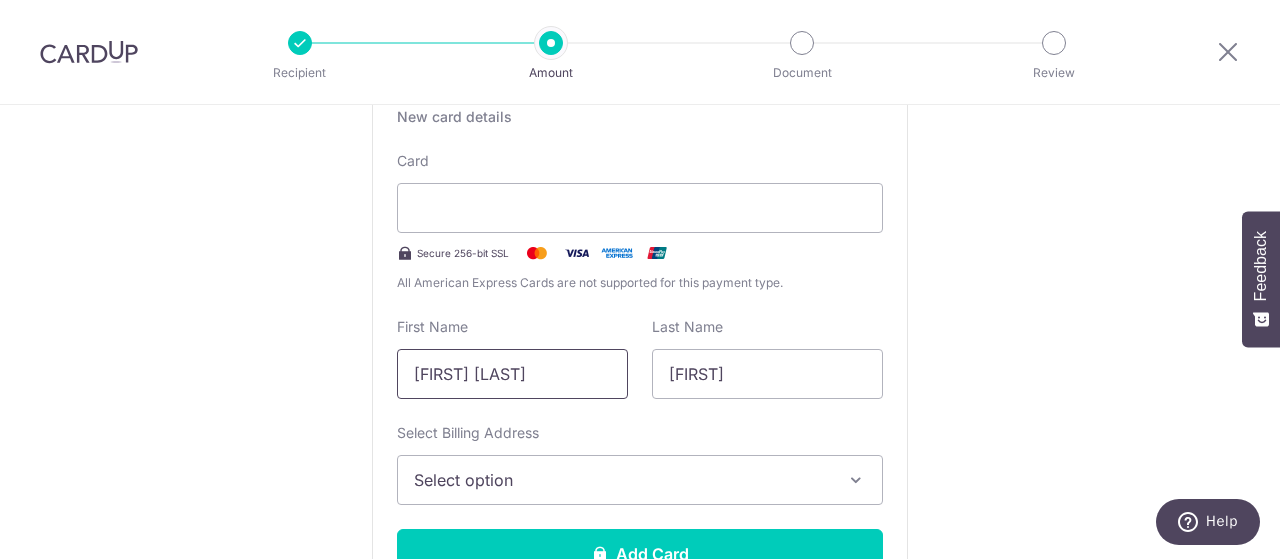 drag, startPoint x: 476, startPoint y: 379, endPoint x: 356, endPoint y: 378, distance: 120.004166 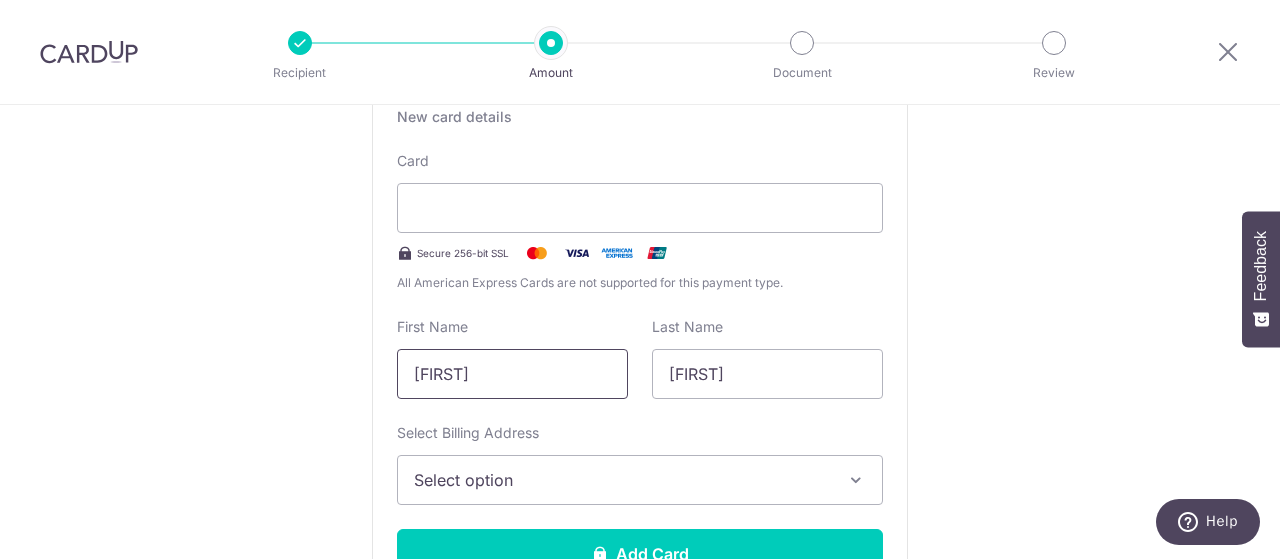 type on "[FIRST]" 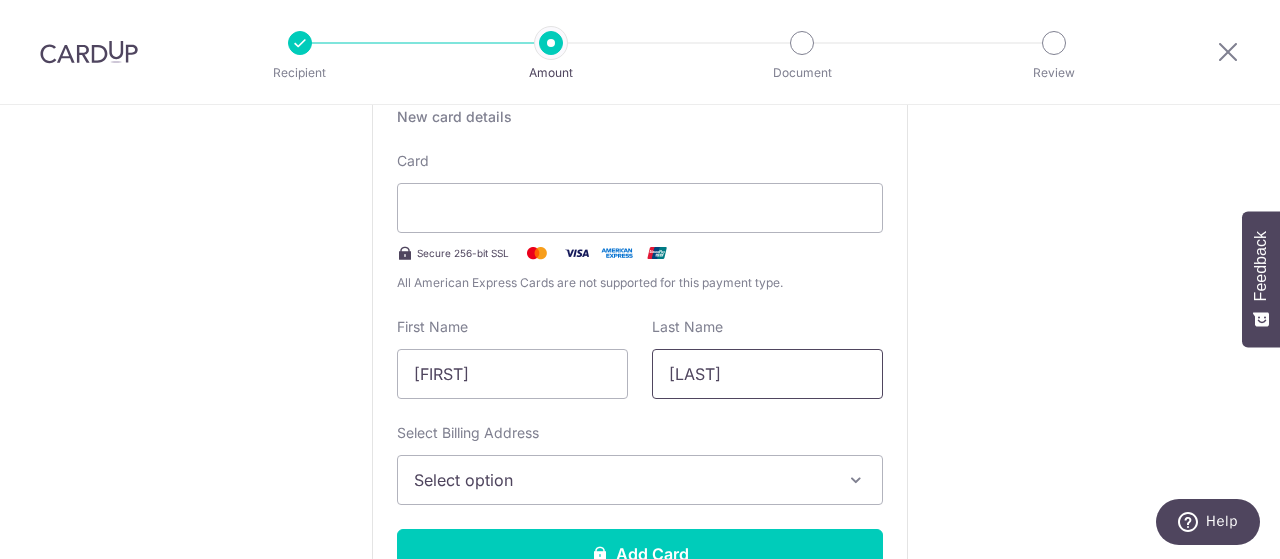 type on "[LAST]" 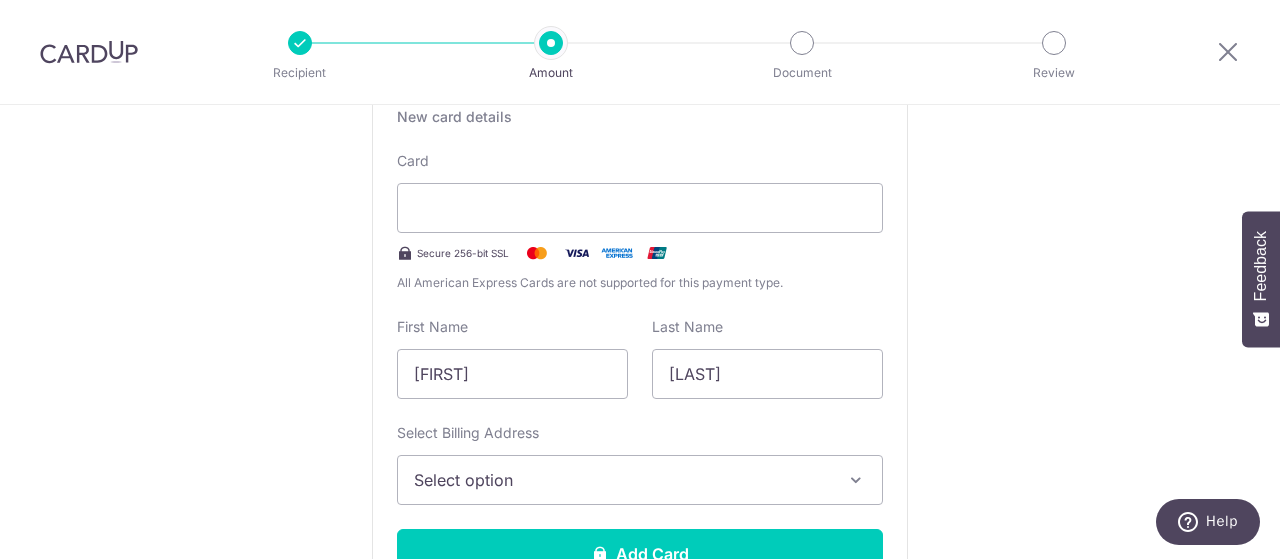 click on "Contract [PHONE] [LAST]" at bounding box center (640, 1075) 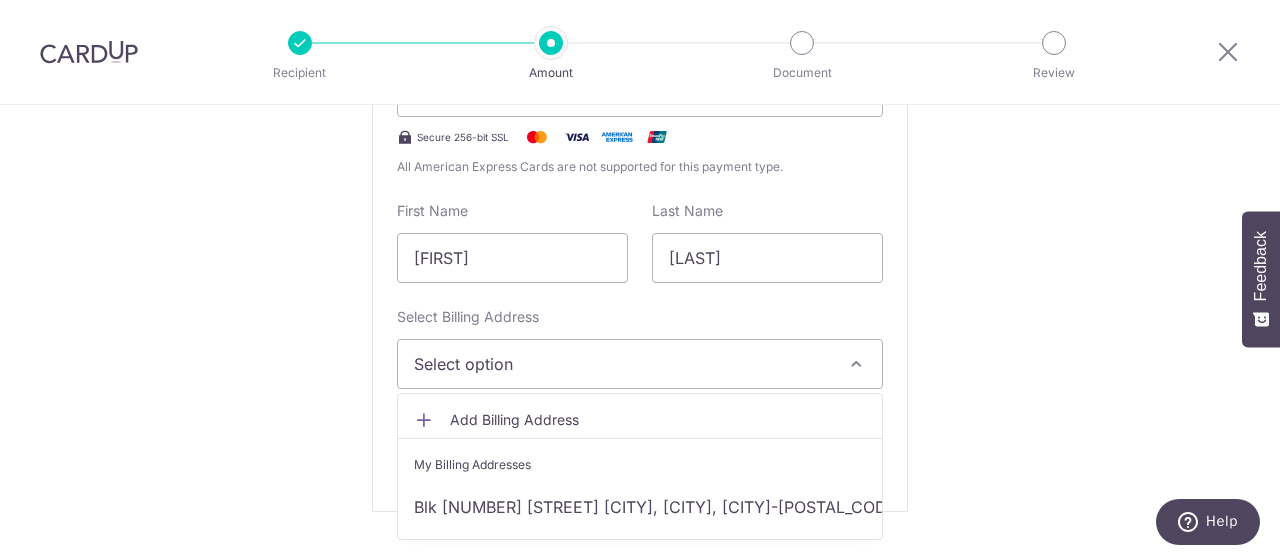 scroll, scrollTop: 600, scrollLeft: 0, axis: vertical 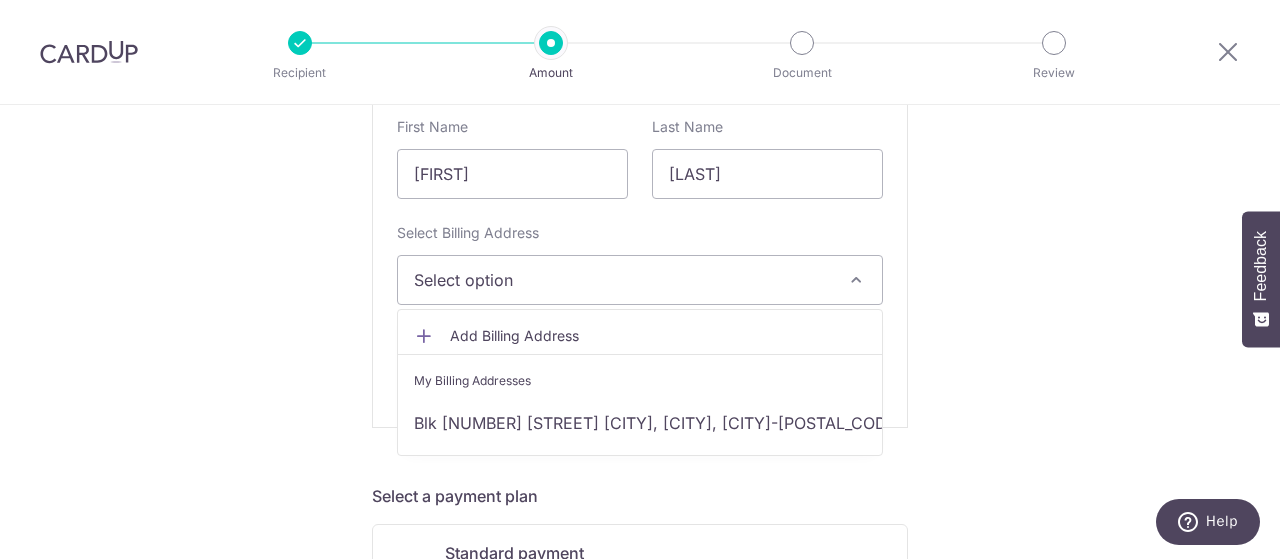 click on "My Billing Addresses" at bounding box center (640, 376) 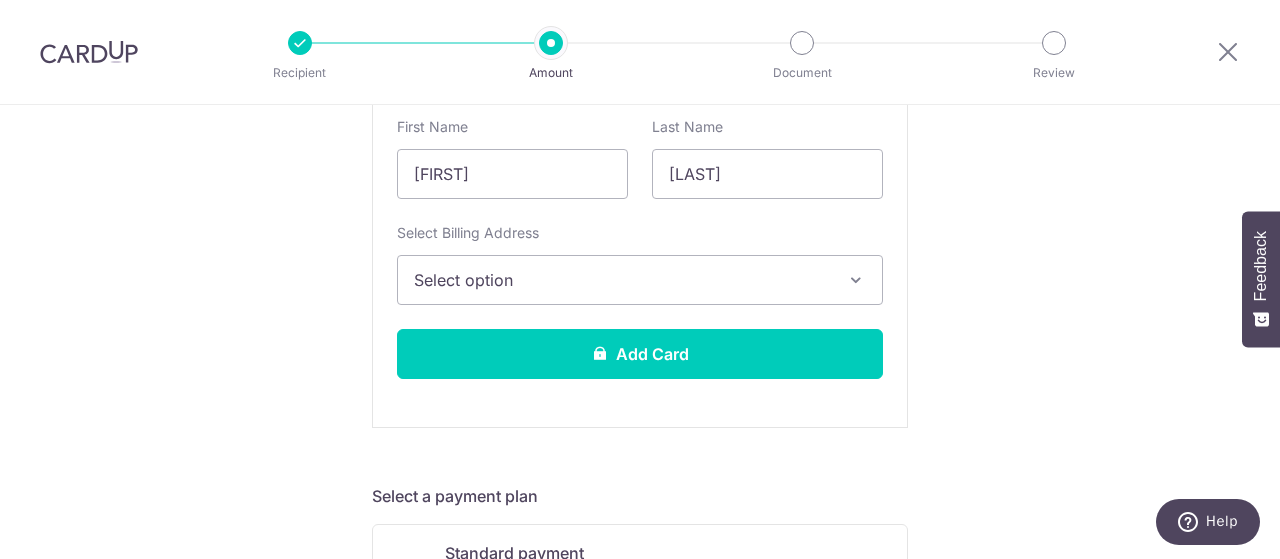click on "Select option" at bounding box center (622, 280) 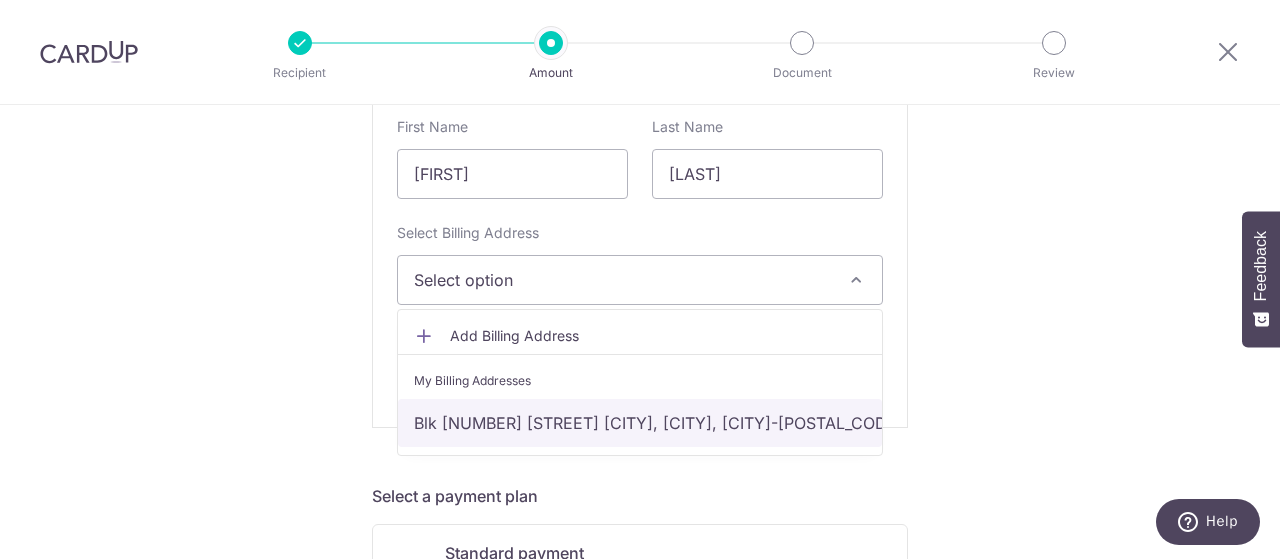 click on "[BUILDING] [STREET] #[NUMBER], [CITY], [CITY], [CITY]-[POSTALCODE]" at bounding box center (640, 423) 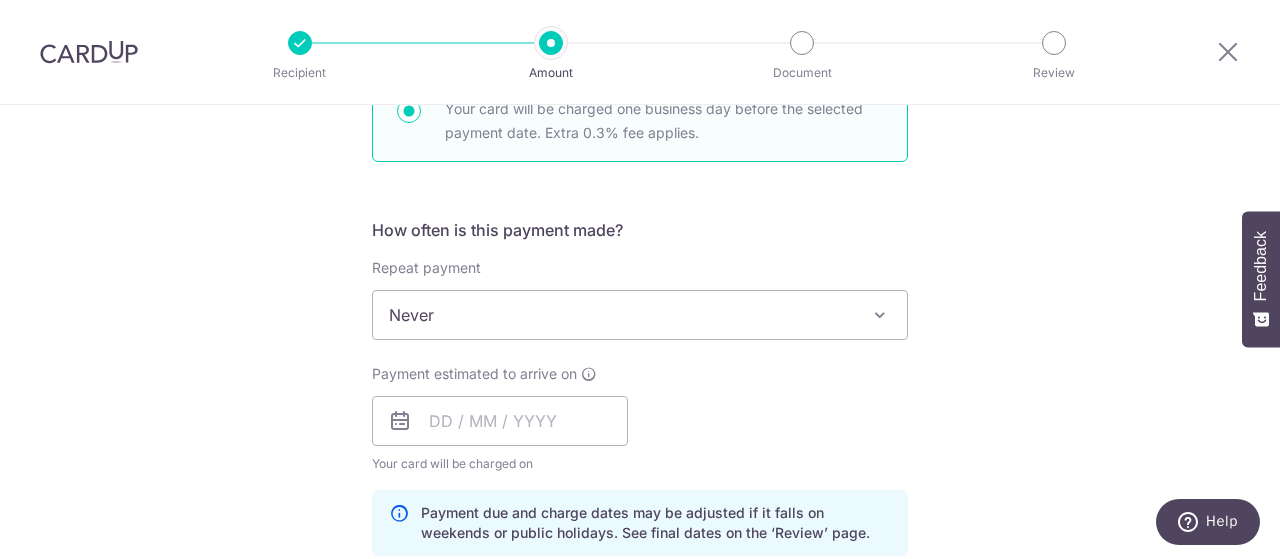 scroll, scrollTop: 1189, scrollLeft: 0, axis: vertical 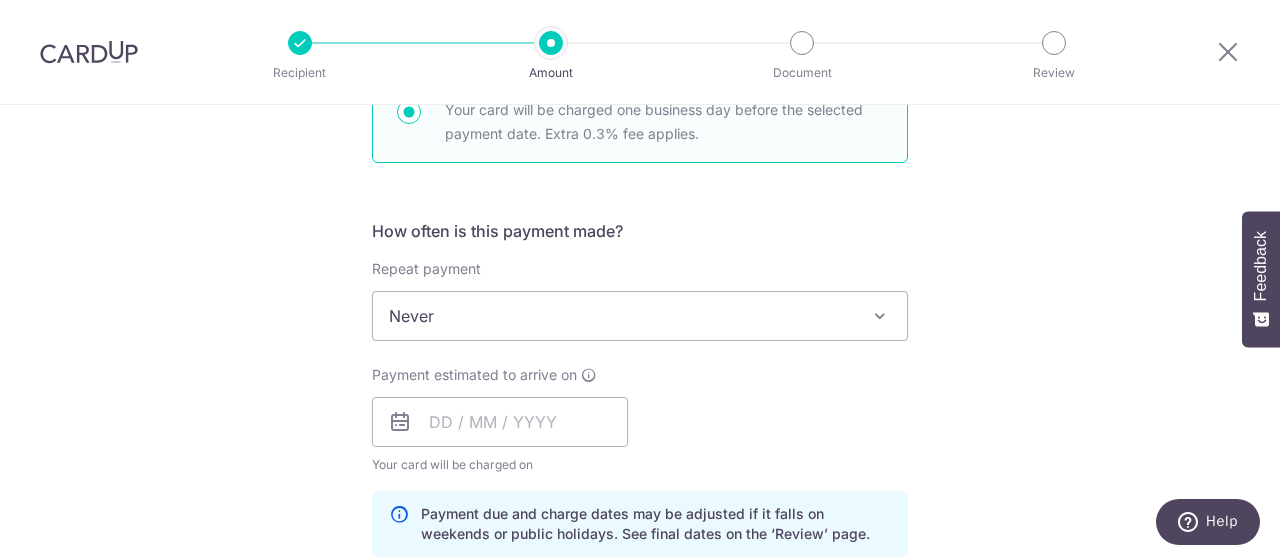 click on "Your card will be charged on   for the first payment" at bounding box center [500, 465] 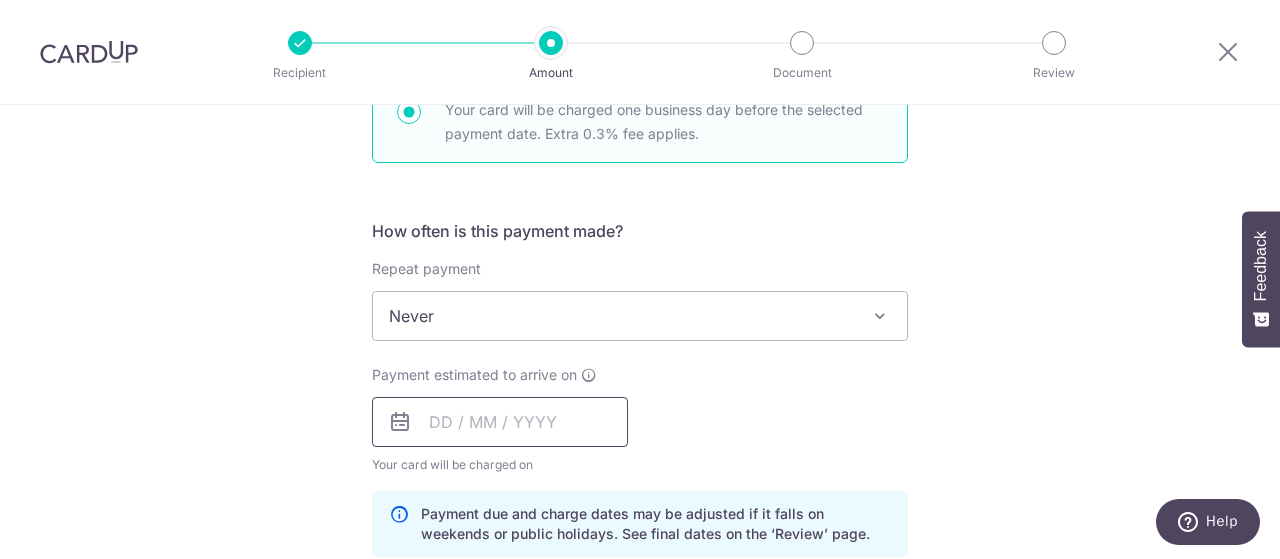 click at bounding box center (500, 422) 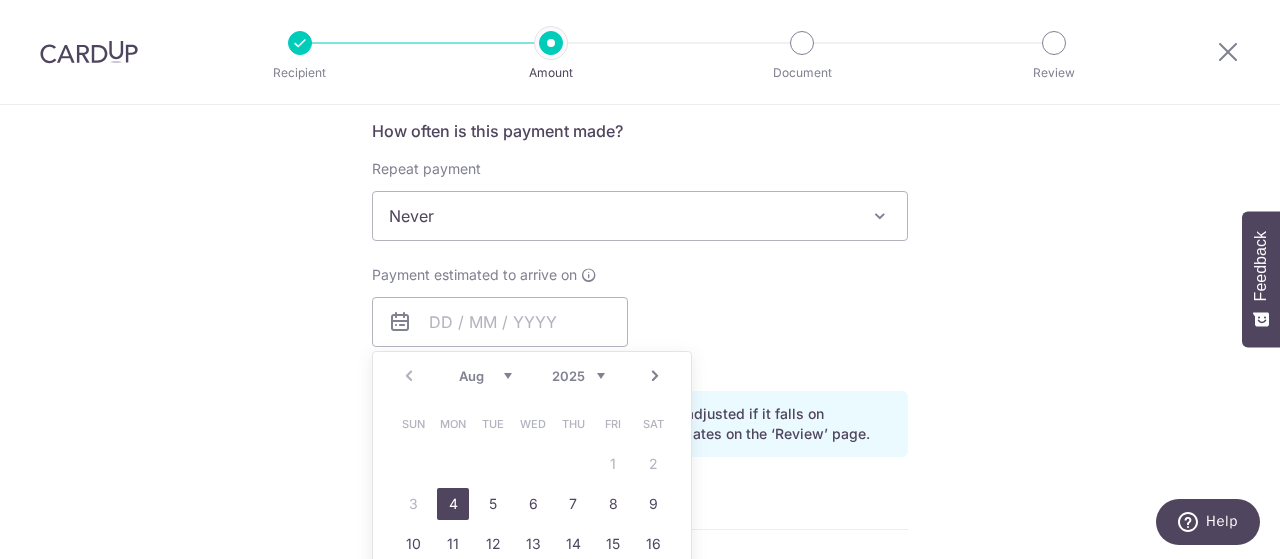 click on "4" at bounding box center [453, 504] 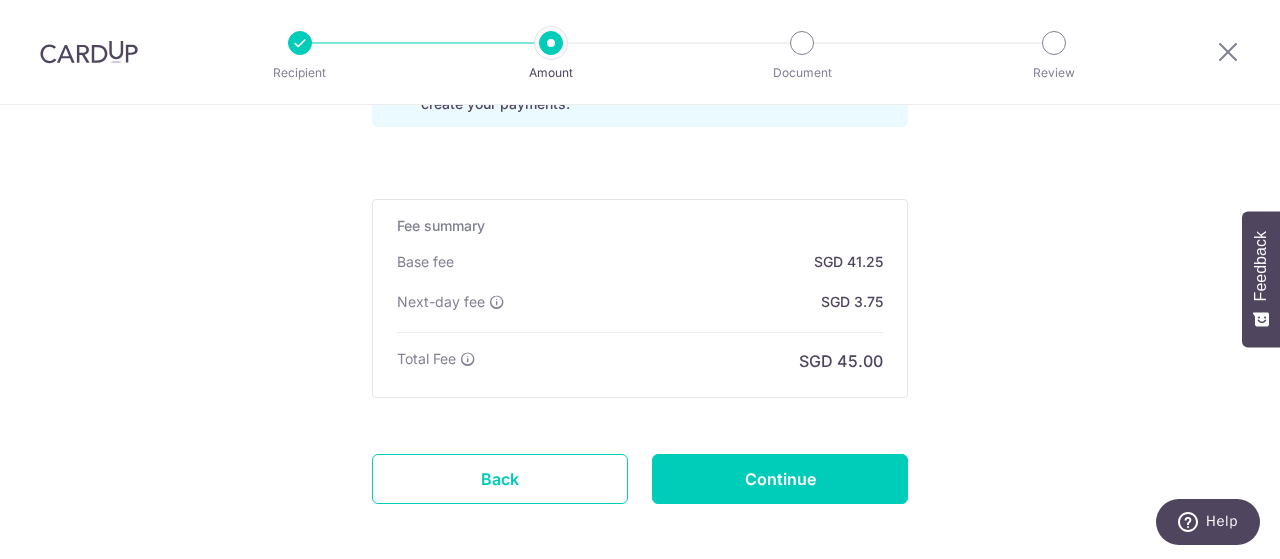 scroll, scrollTop: 2279, scrollLeft: 0, axis: vertical 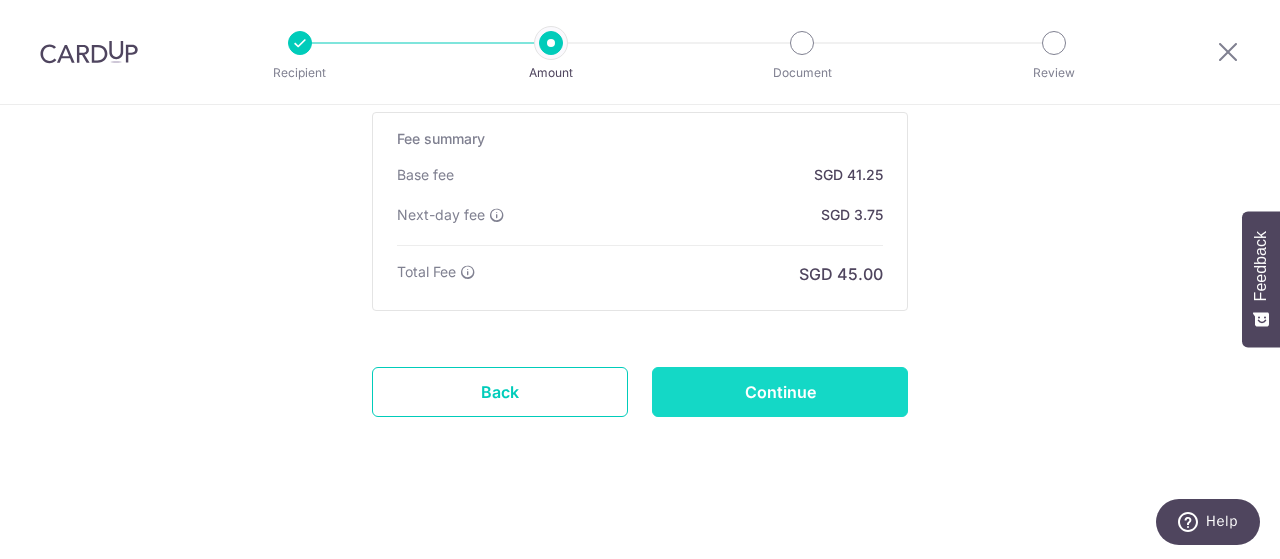 click on "Continue" at bounding box center [780, 392] 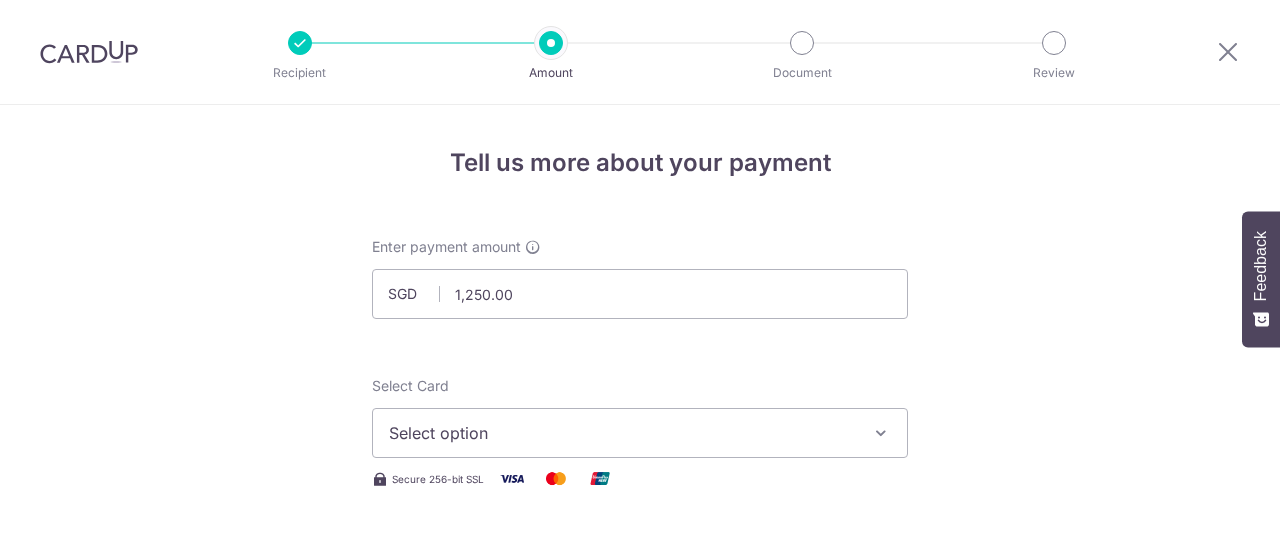 scroll, scrollTop: 0, scrollLeft: 0, axis: both 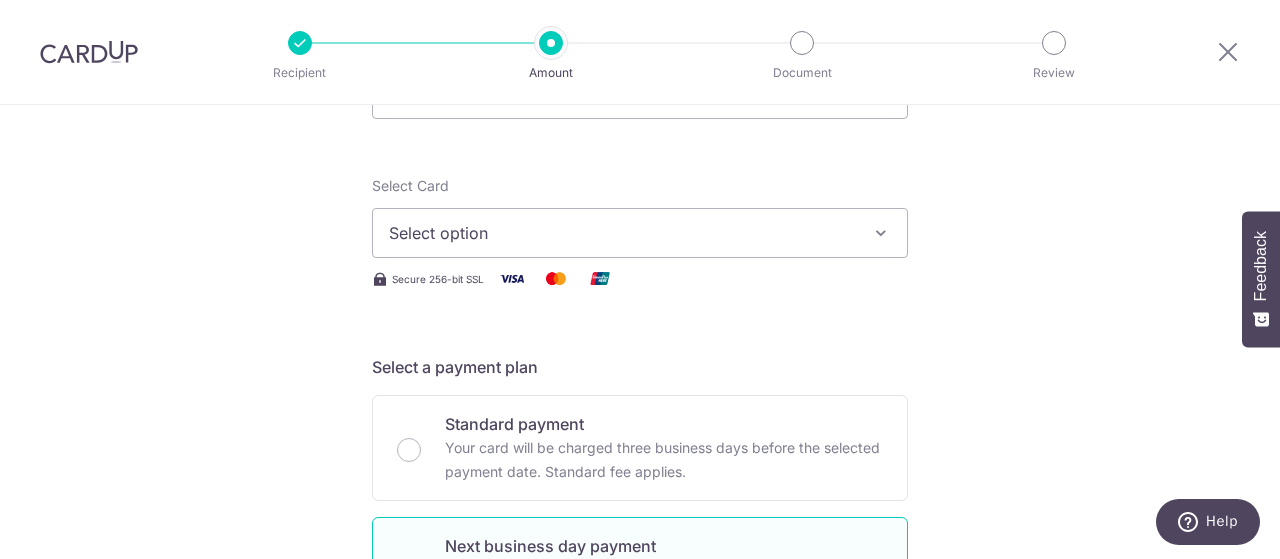 click on "Select option" at bounding box center (622, 233) 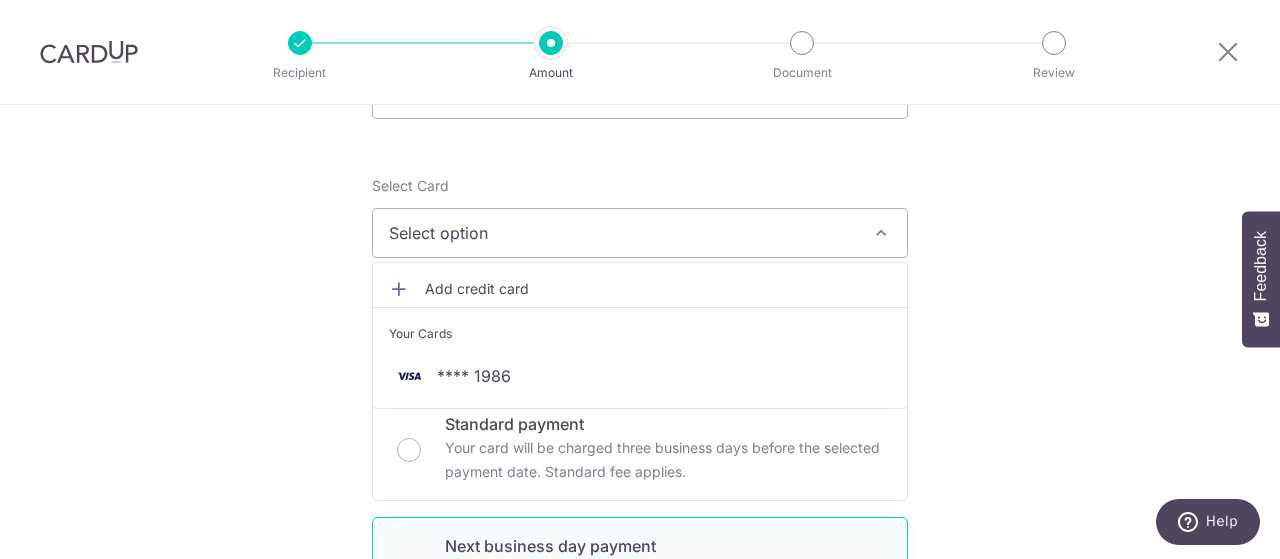 click on "Recipient Amount Document Review" at bounding box center [677, 52] 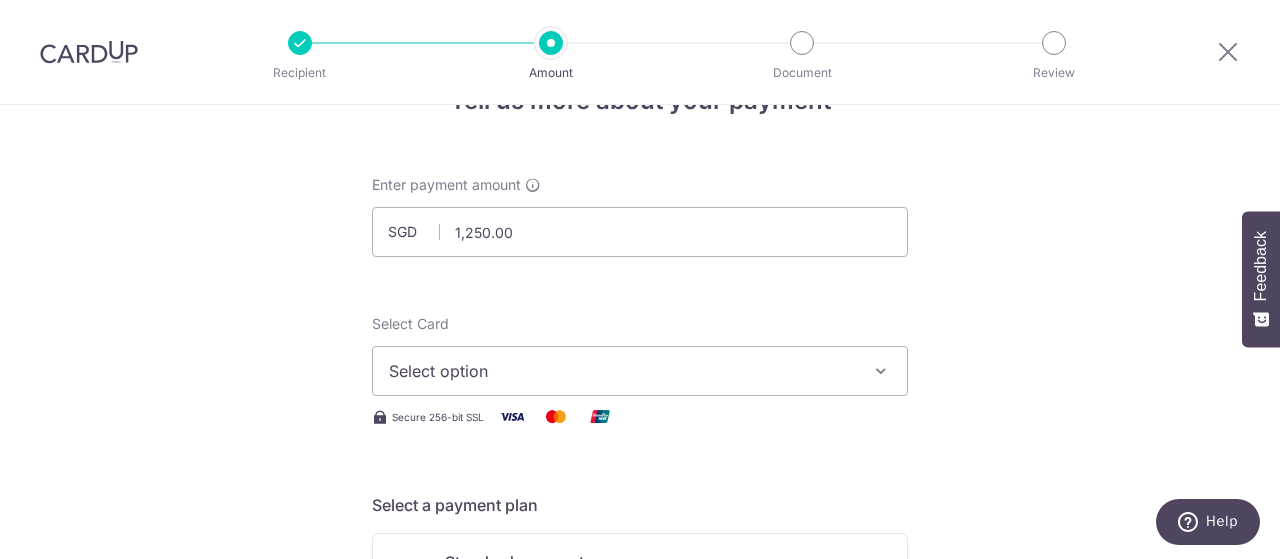 scroll, scrollTop: 0, scrollLeft: 0, axis: both 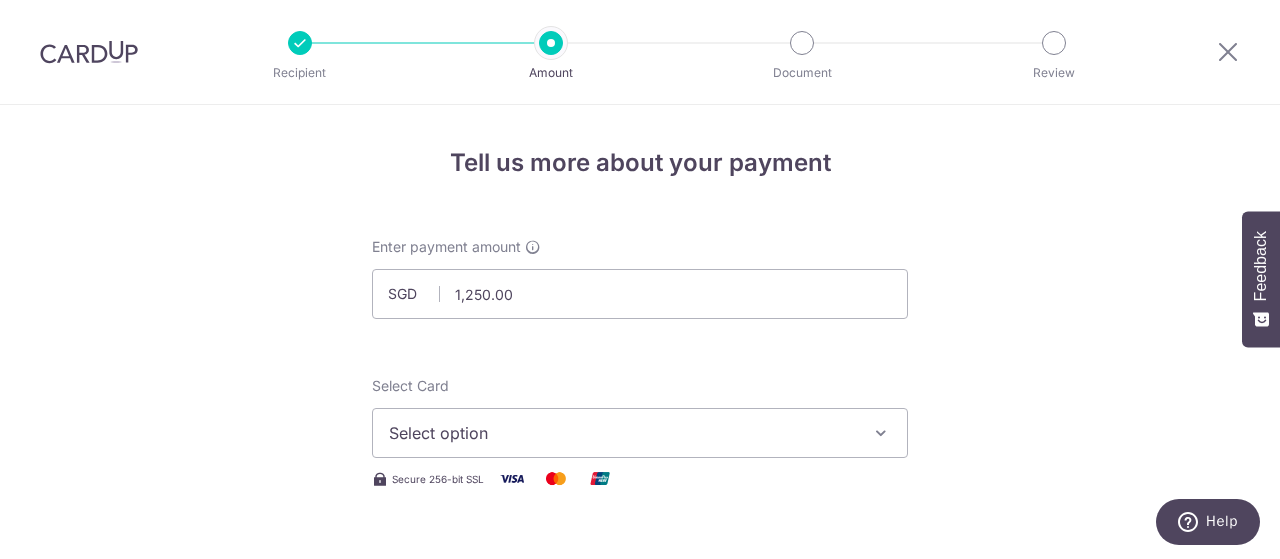 drag, startPoint x: 87, startPoint y: 52, endPoint x: 726, endPoint y: 91, distance: 640.189 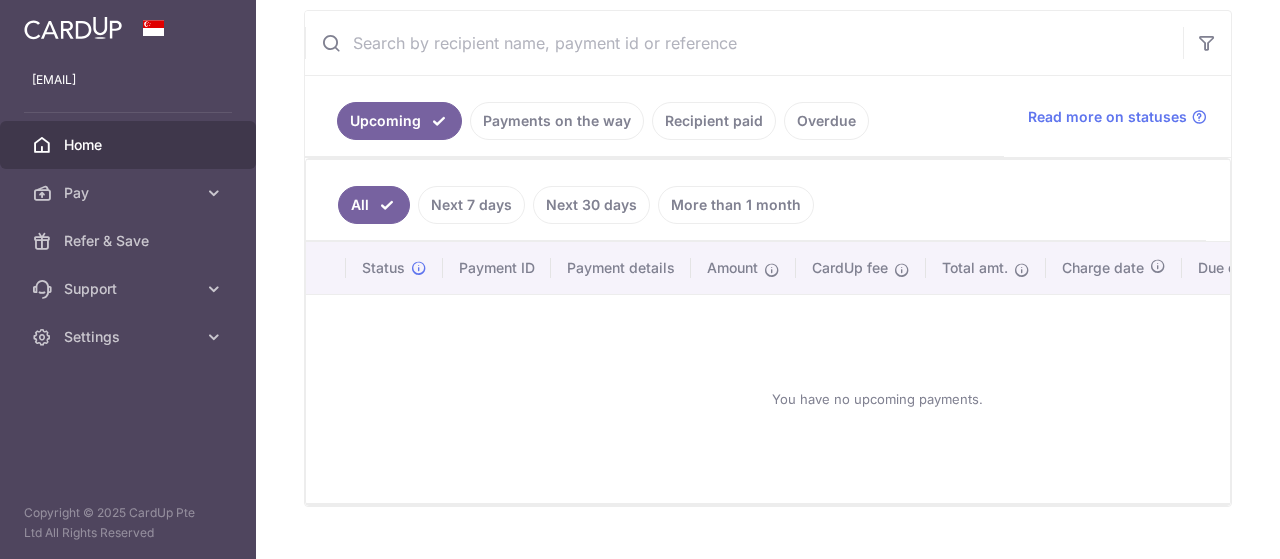 scroll, scrollTop: 397, scrollLeft: 0, axis: vertical 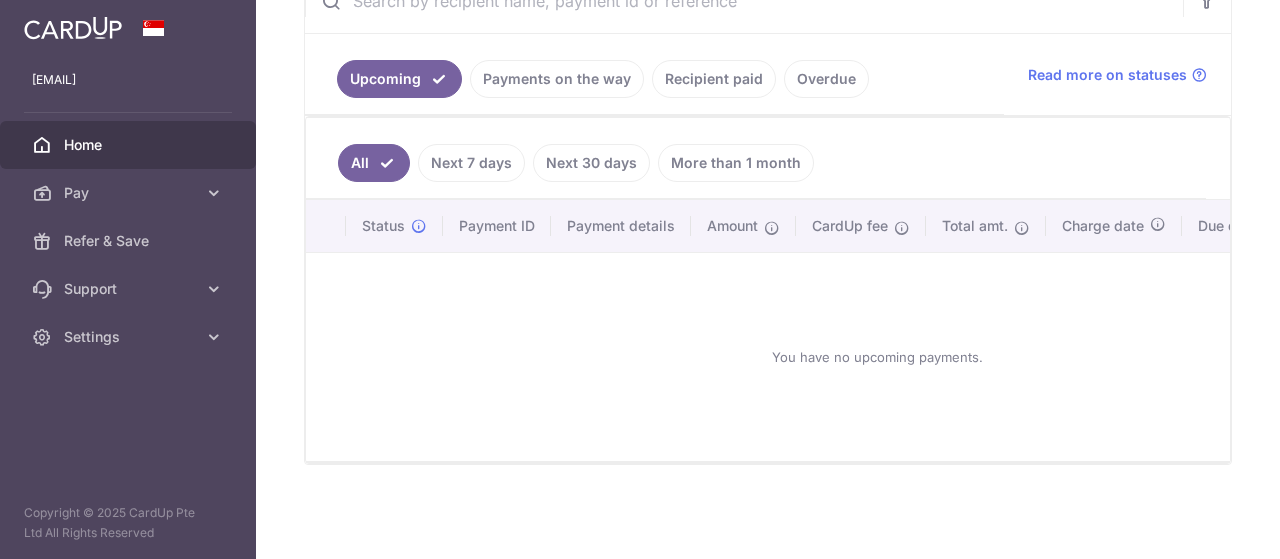 click on "Payments on the way" at bounding box center [557, 79] 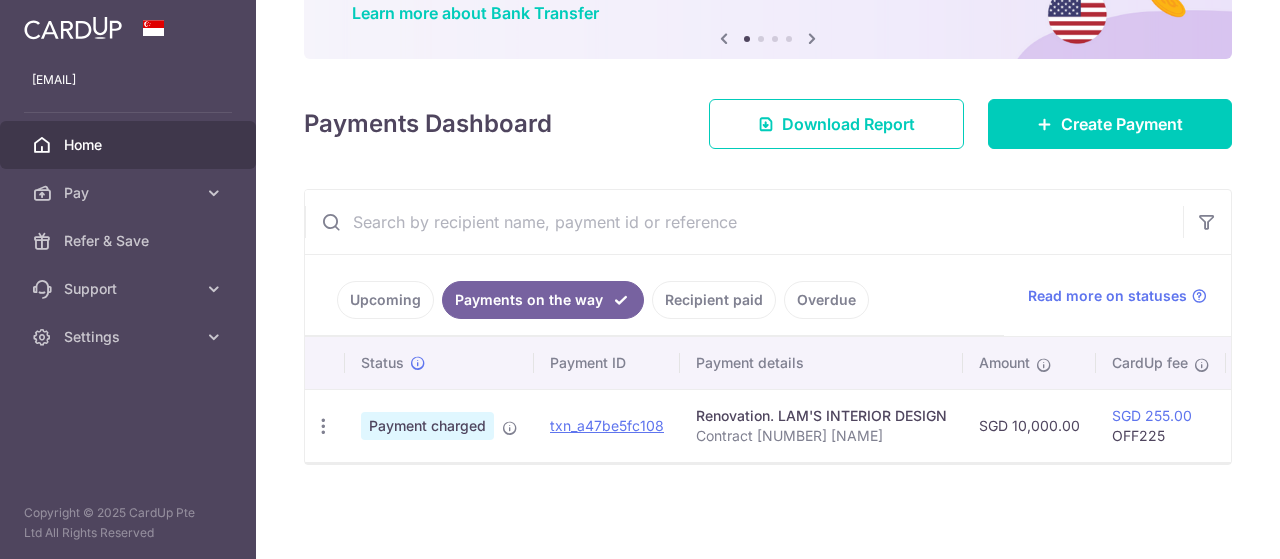 scroll, scrollTop: 178, scrollLeft: 0, axis: vertical 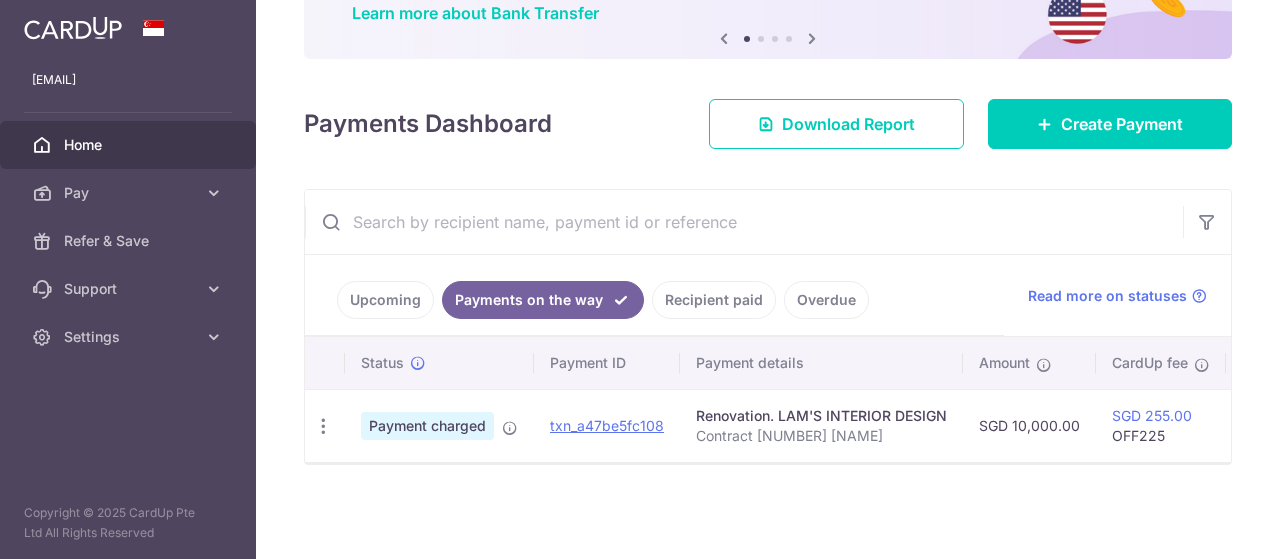 drag, startPoint x: 365, startPoint y: 299, endPoint x: 292, endPoint y: 323, distance: 76.843994 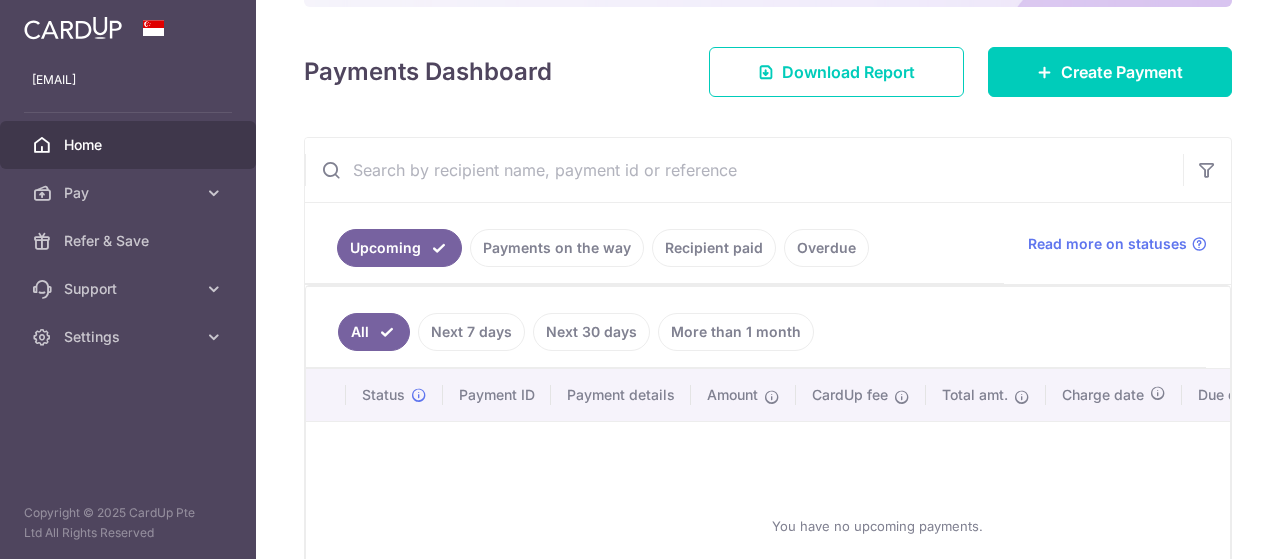 scroll, scrollTop: 197, scrollLeft: 0, axis: vertical 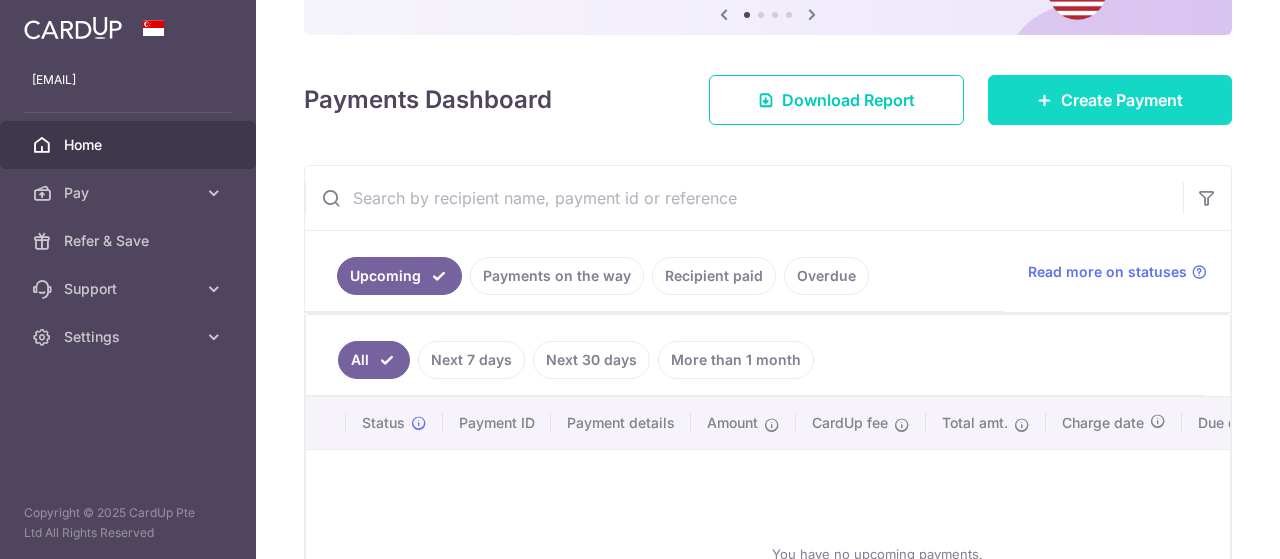 click on "Create Payment" at bounding box center (1122, 100) 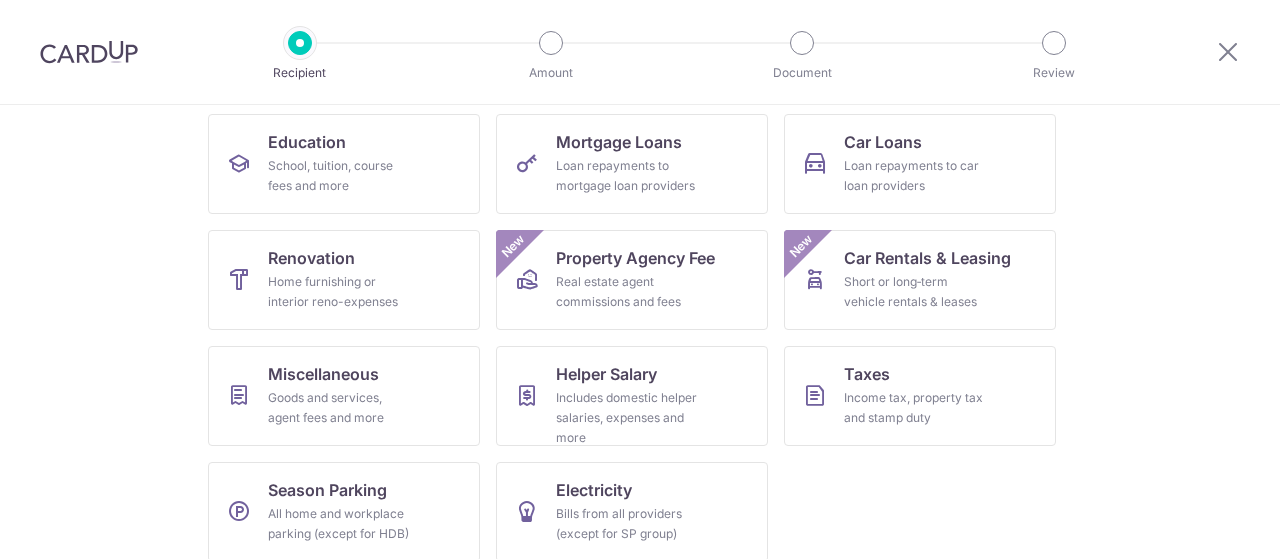 scroll, scrollTop: 334, scrollLeft: 0, axis: vertical 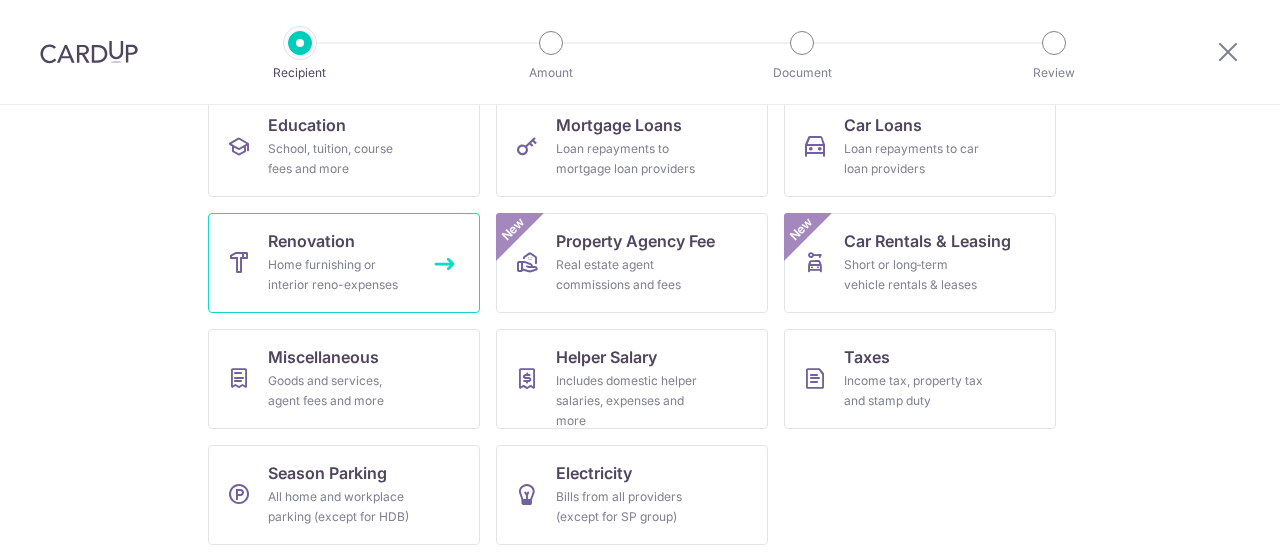 click on "Renovation" at bounding box center (311, 241) 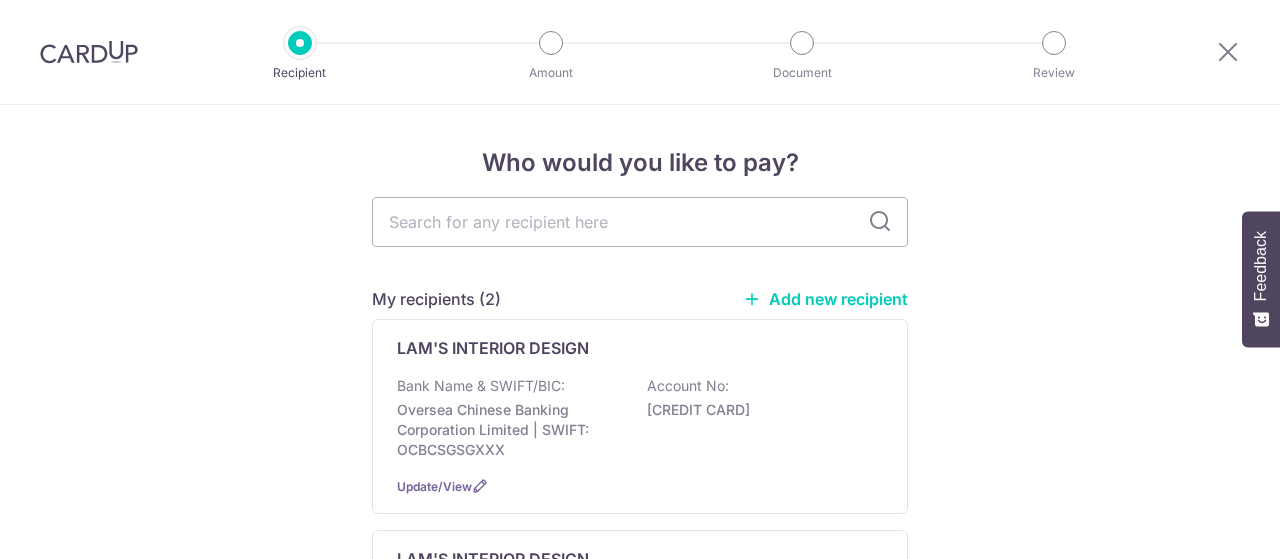 scroll, scrollTop: 0, scrollLeft: 0, axis: both 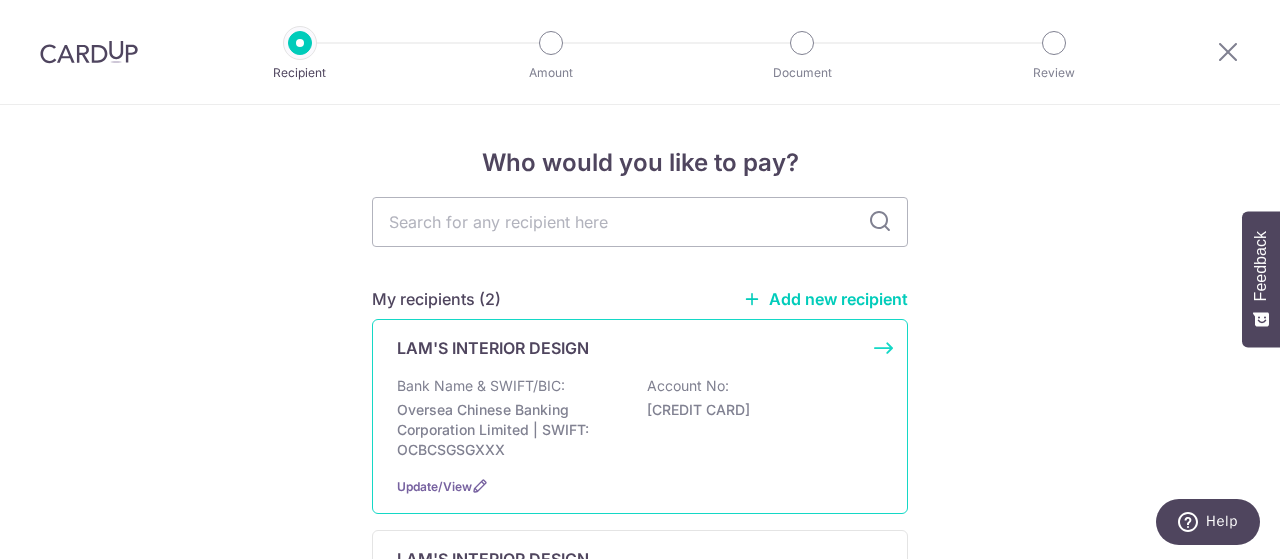 click on "Oversea Chinese Banking Corporation Limited | SWIFT: OCBCSGSGXXX" at bounding box center [509, 430] 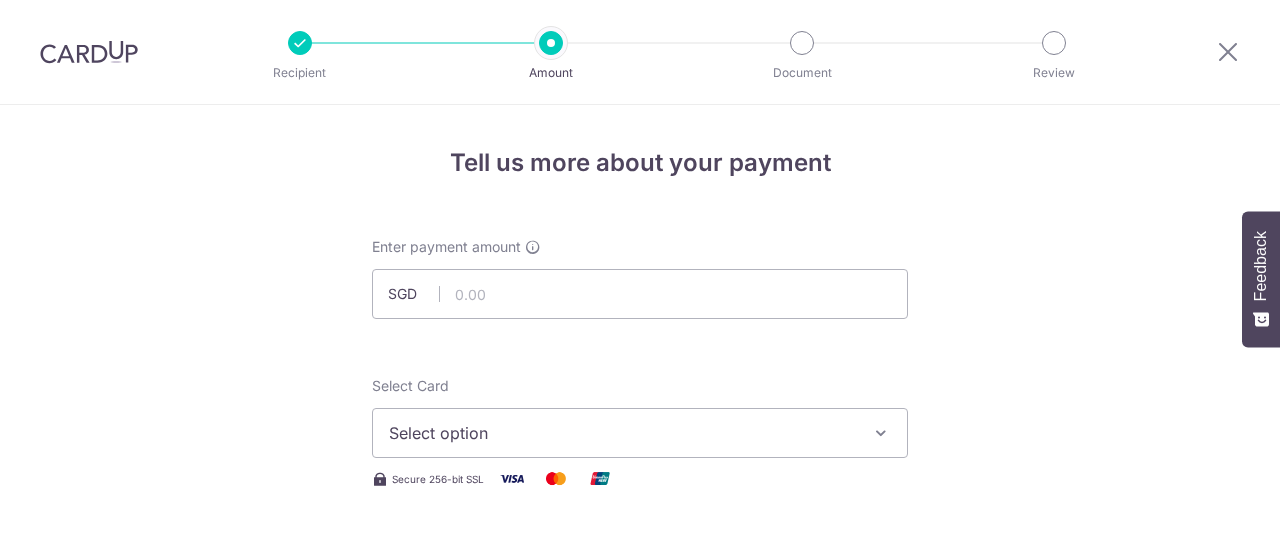 scroll, scrollTop: 0, scrollLeft: 0, axis: both 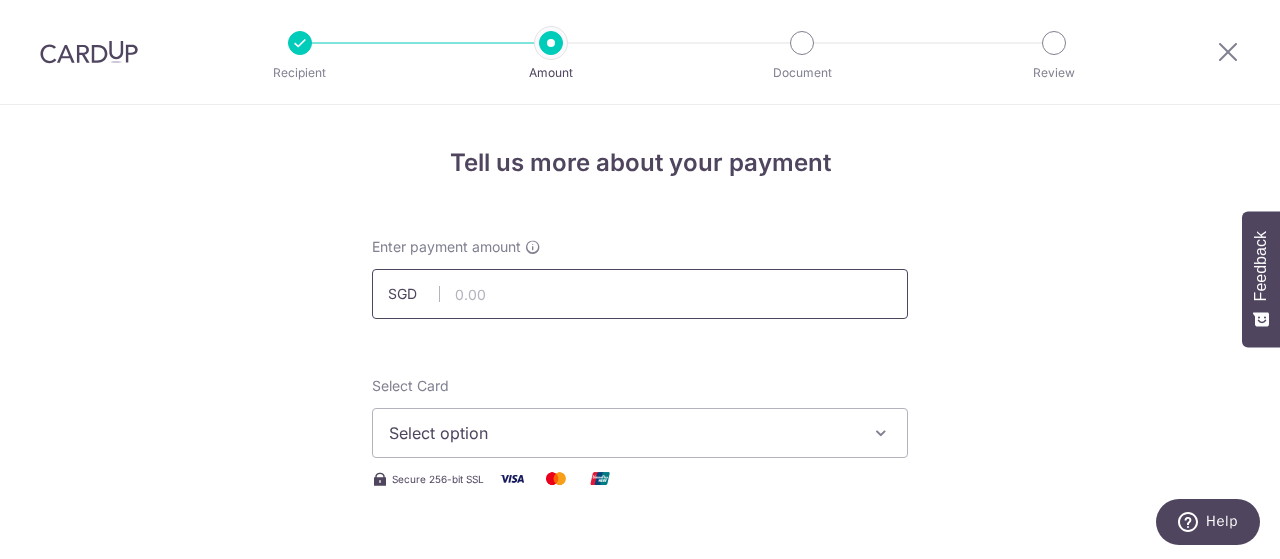 click at bounding box center [640, 294] 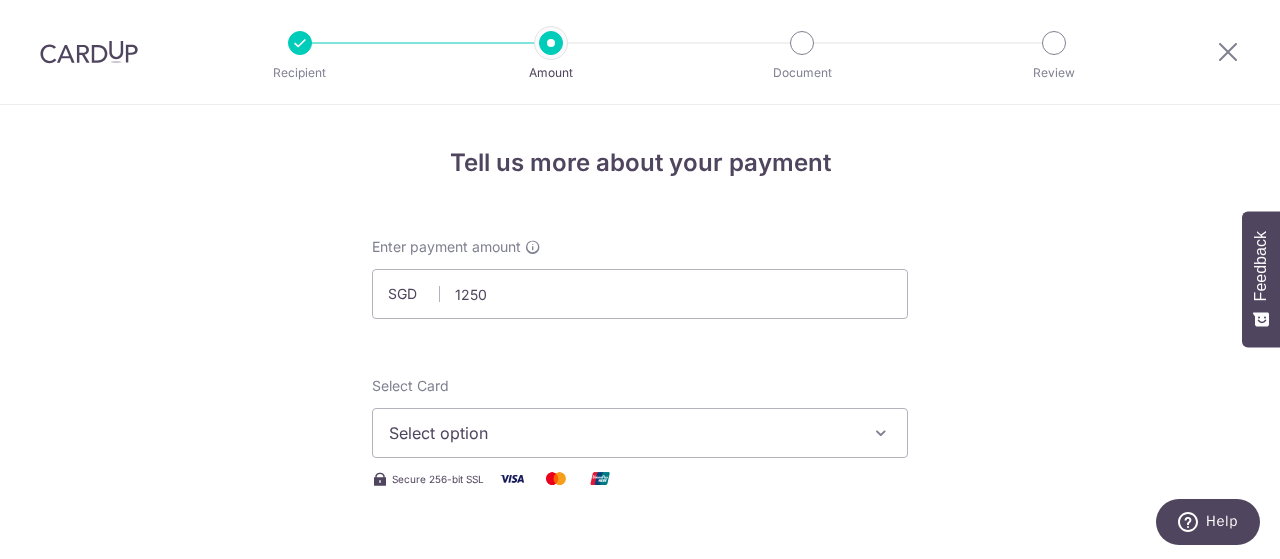 type on "1,250.00" 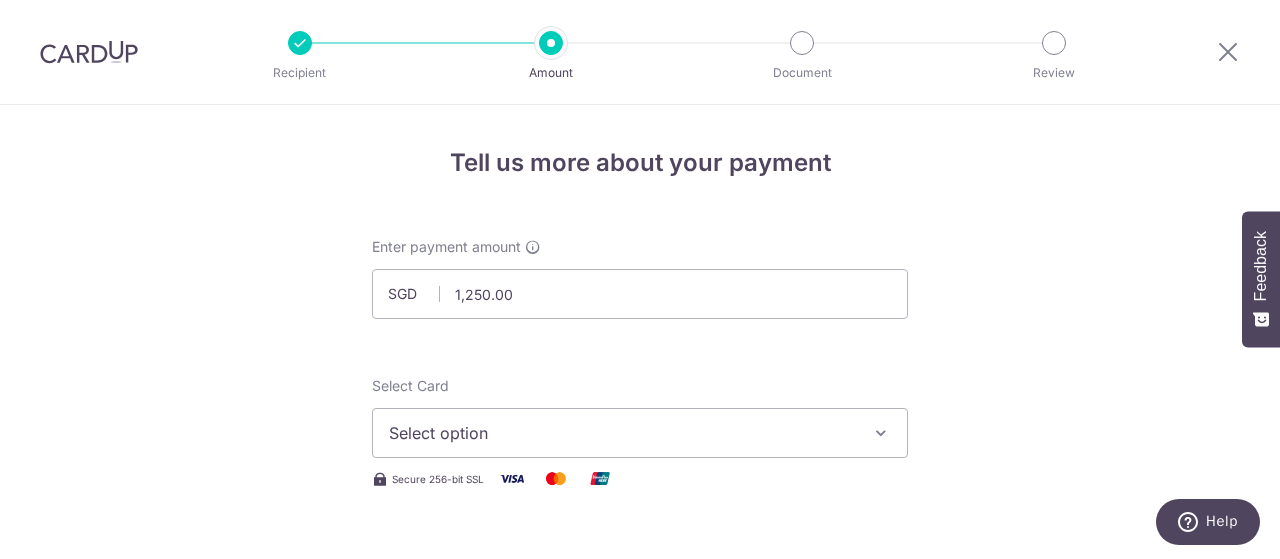 click on "Tell us more about your payment
Enter payment amount
SGD
1,250.00
1250.00
Select Card
Select option
Add credit card
Your Cards
**** [LAST_FOUR_DIGITS]
Secure 256-bit SSL
Text
New card details
Card
Secure 256-bit SSL" at bounding box center (640, 1076) 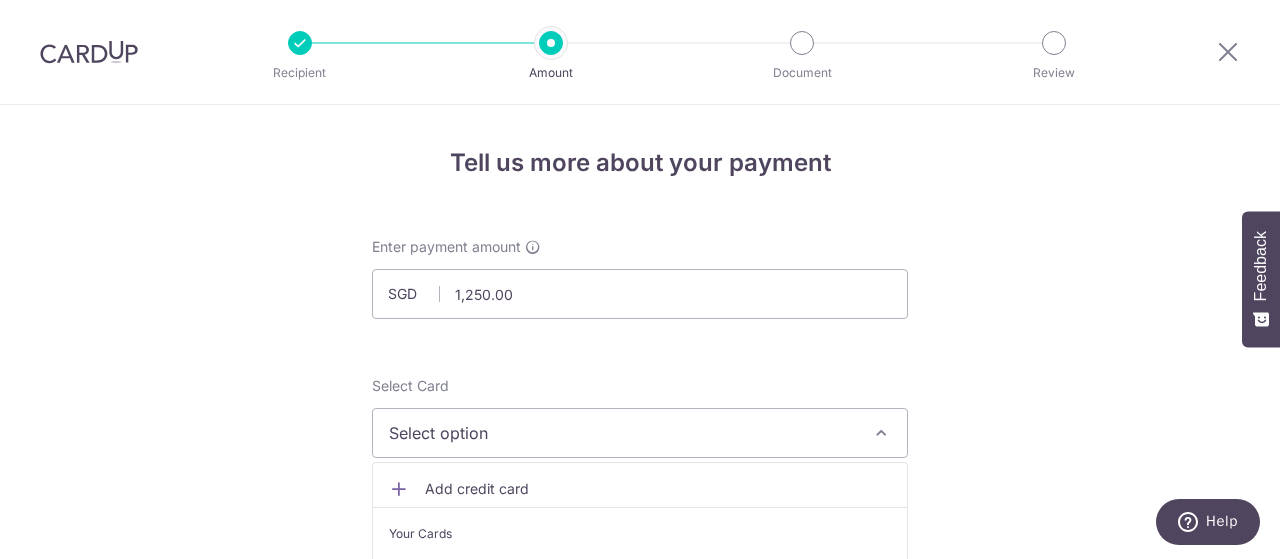 scroll, scrollTop: 200, scrollLeft: 0, axis: vertical 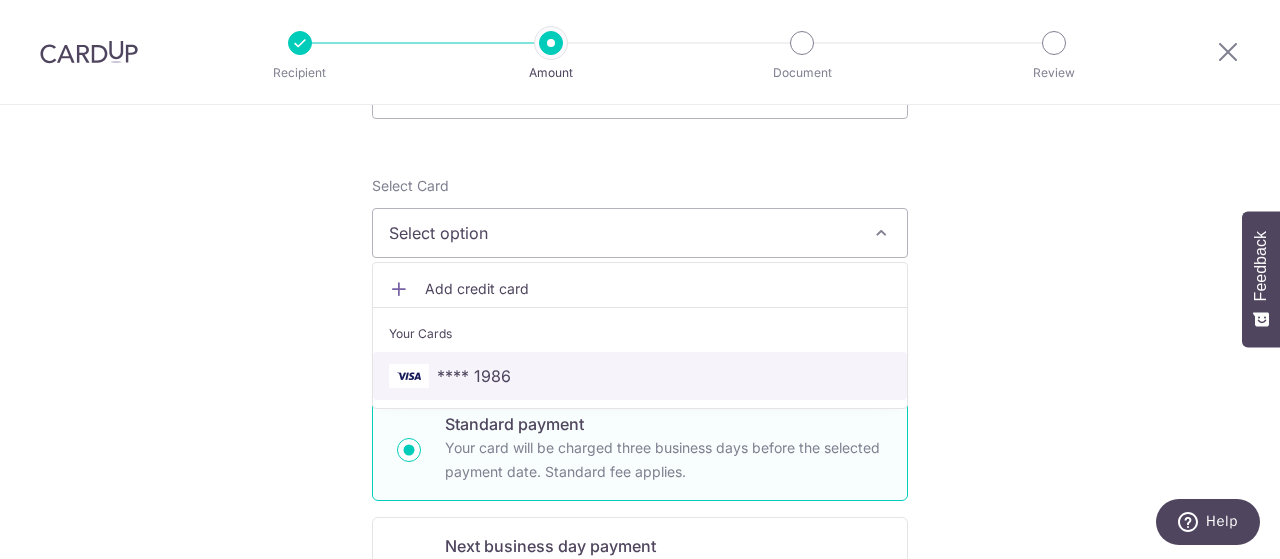 click on "**** 1986" at bounding box center [474, 376] 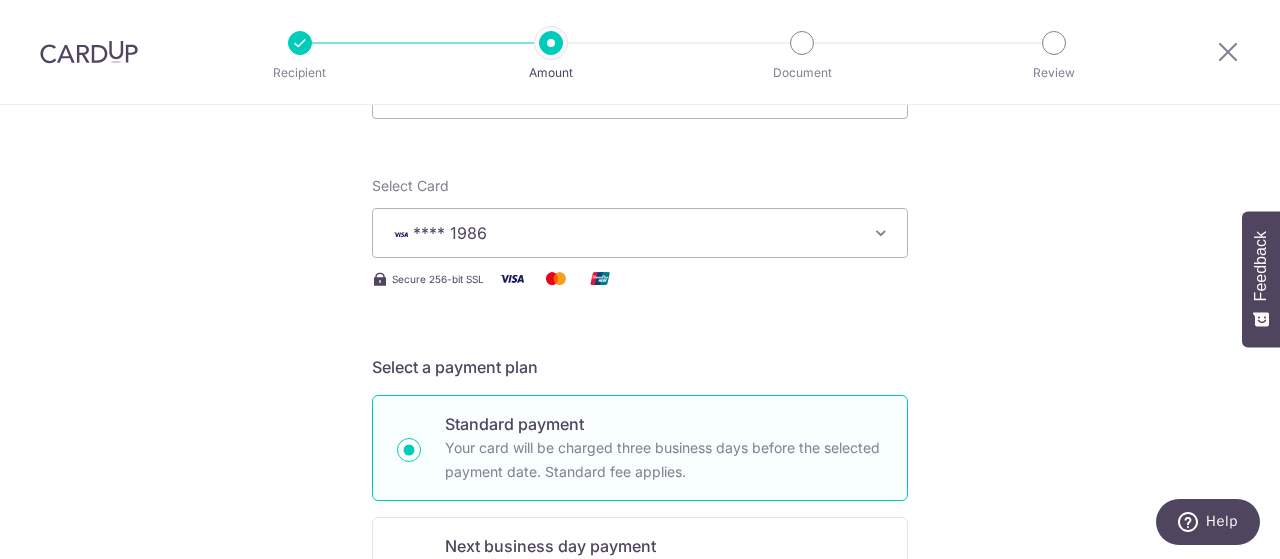 click on "**** 1986" at bounding box center (450, 233) 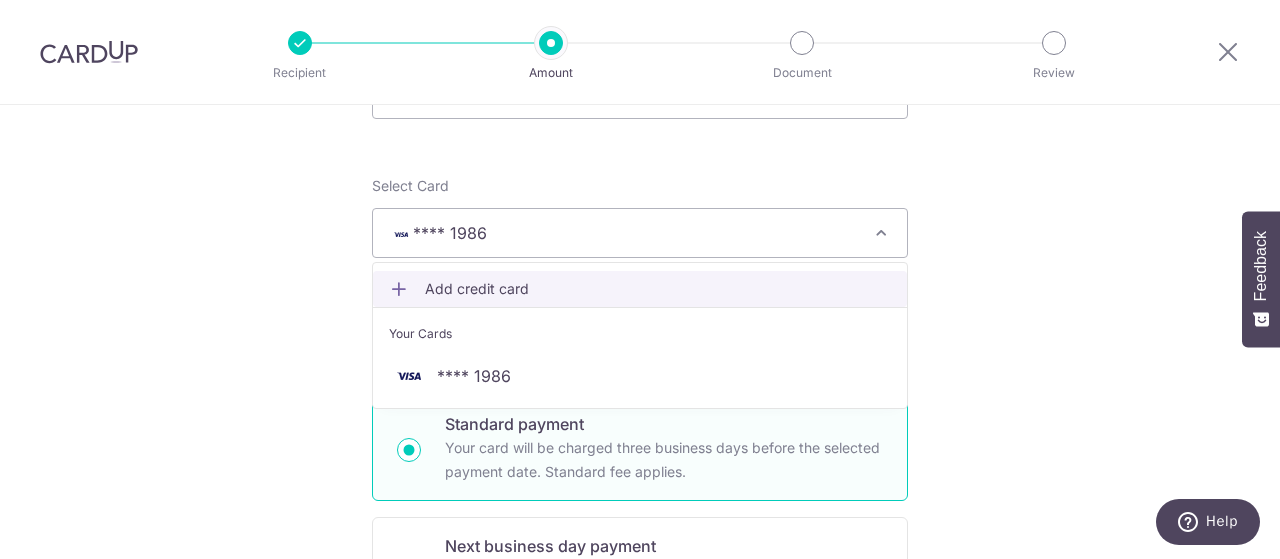 drag, startPoint x: 436, startPoint y: 288, endPoint x: 438, endPoint y: 273, distance: 15.132746 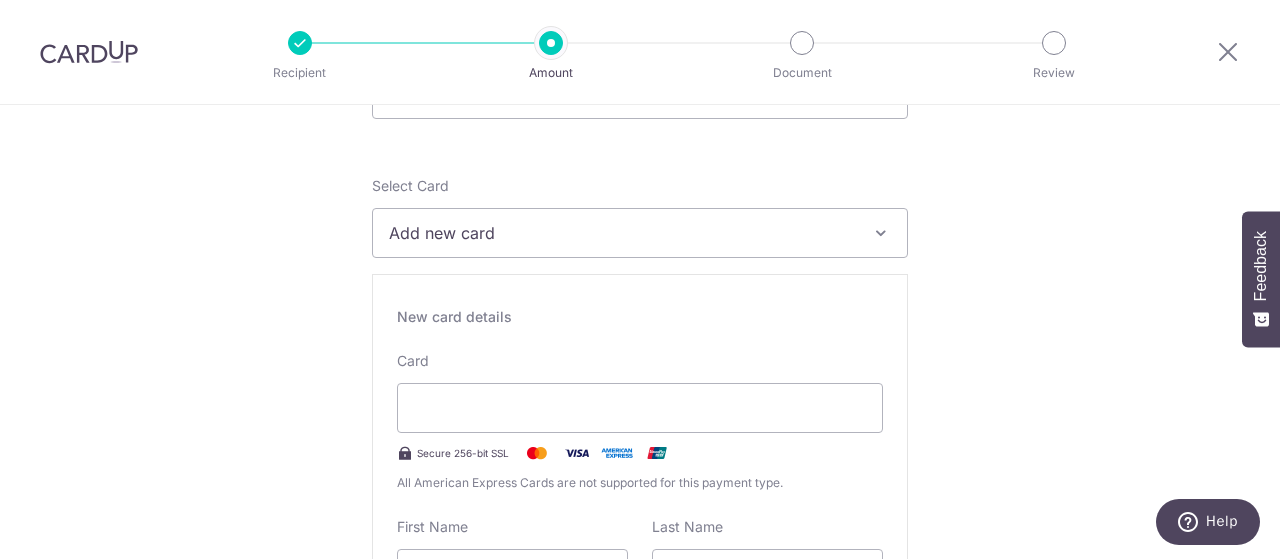 click on "Tell us more about your payment
Enter payment amount
SGD
1,250.00
1250.00
Select Card
Add new card
Add credit card
Your Cards
**** [LAST_FOUR_DIGITS]
Secure 256-bit SSL
Text
New card details
Card
Secure 256-bit SSL" at bounding box center [640, 1141] 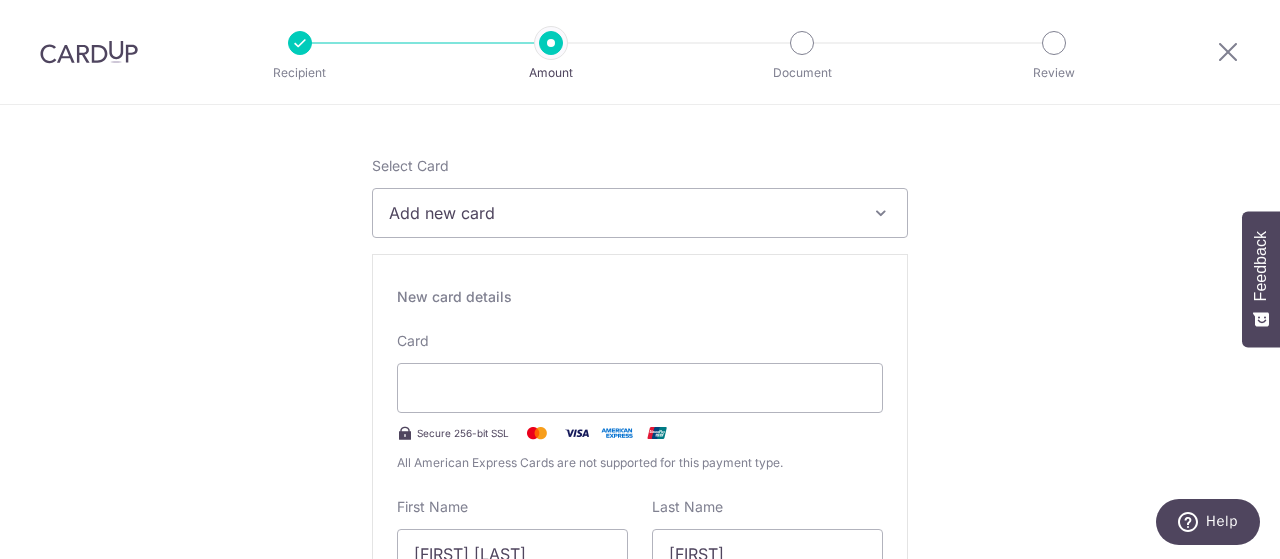 scroll, scrollTop: 420, scrollLeft: 0, axis: vertical 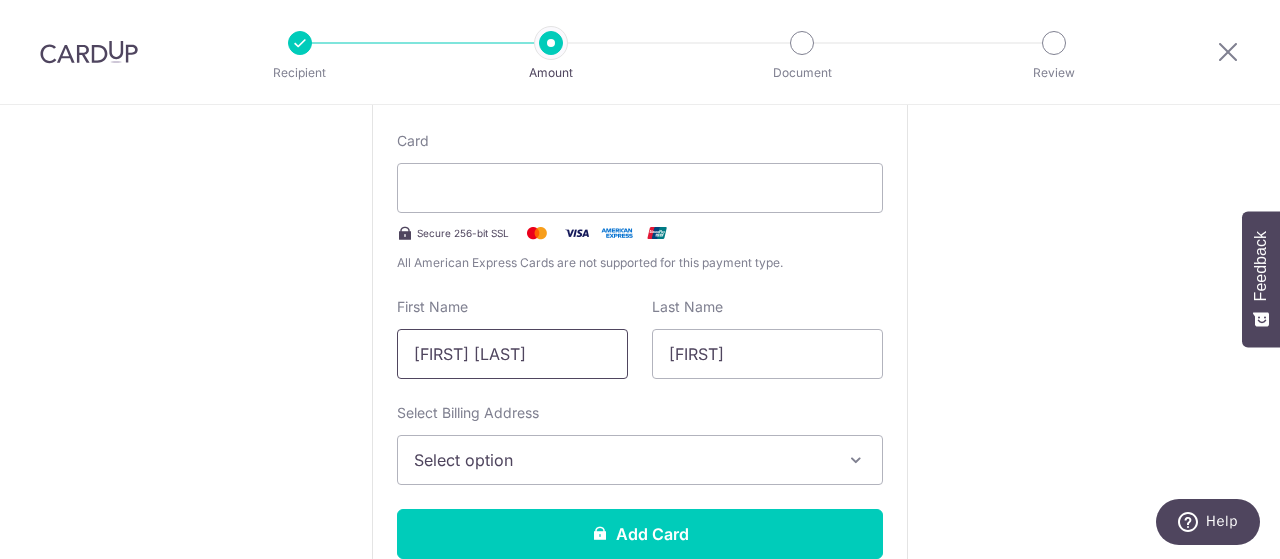 drag, startPoint x: 578, startPoint y: 357, endPoint x: 605, endPoint y: 361, distance: 27.294687 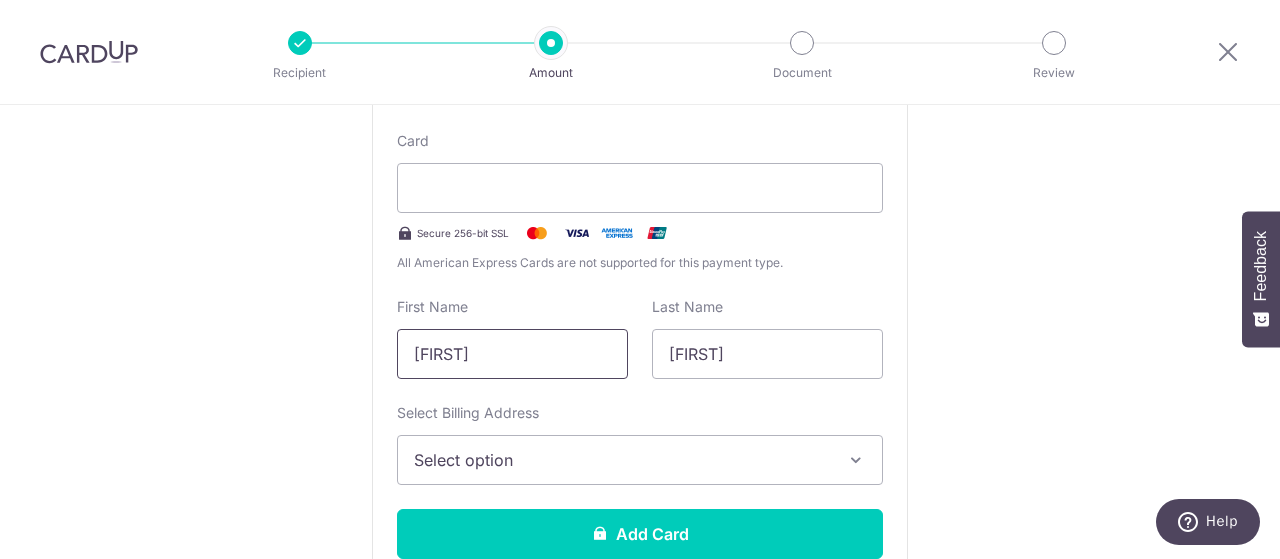type on "[FIRST]" 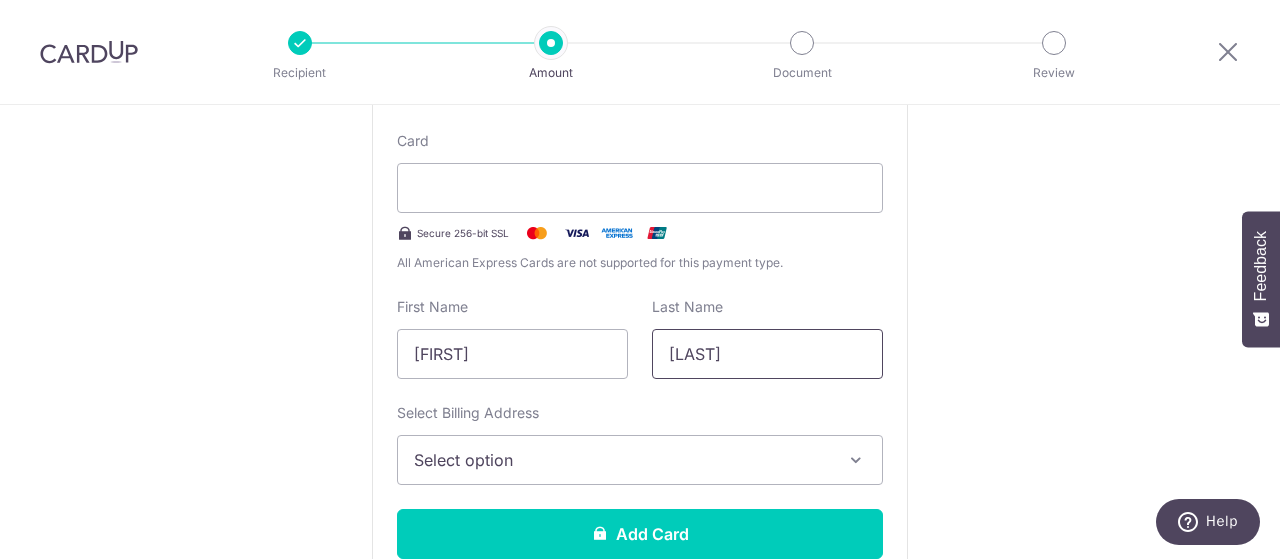 type on "[LAST]" 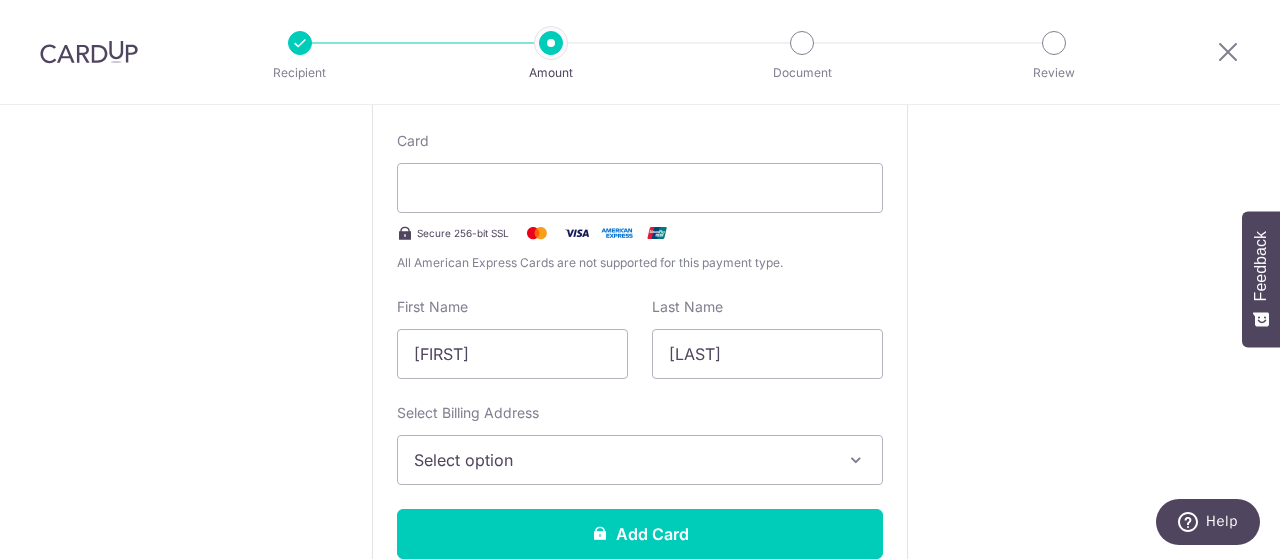 click on "Tell us more about your payment
Enter payment amount
SGD
1,250.00
1250.00
Select Card
Add new card
Add credit card
Your Cards
**** [LAST_FOUR_DIGITS]
Secure 256-bit SSL
Text
New card details
Card
Secure 256-bit SSL" at bounding box center (640, 921) 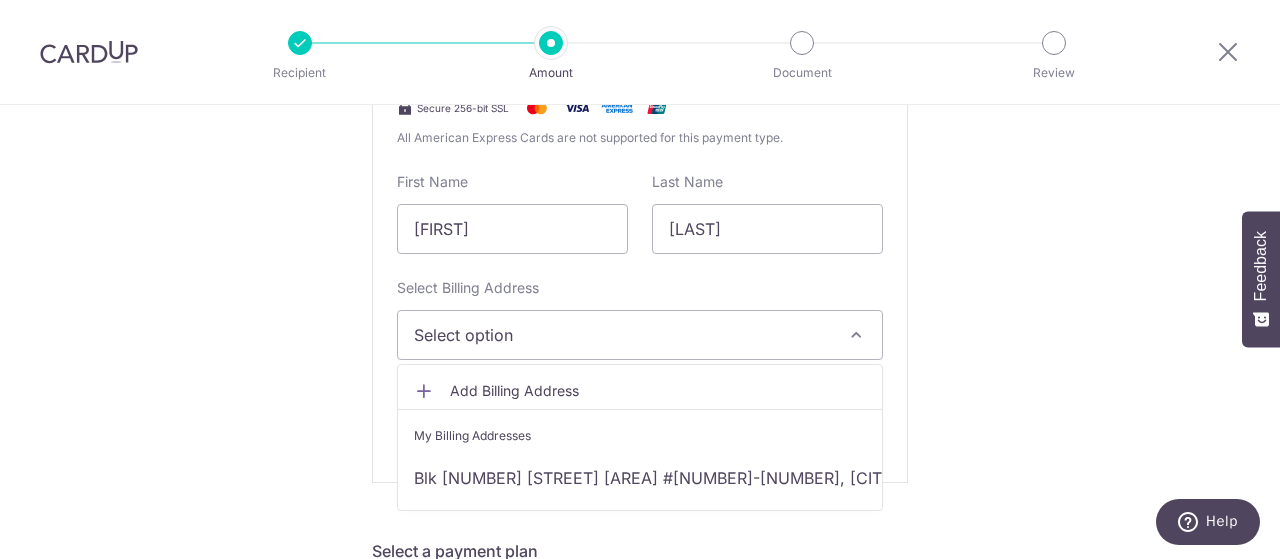 scroll, scrollTop: 720, scrollLeft: 0, axis: vertical 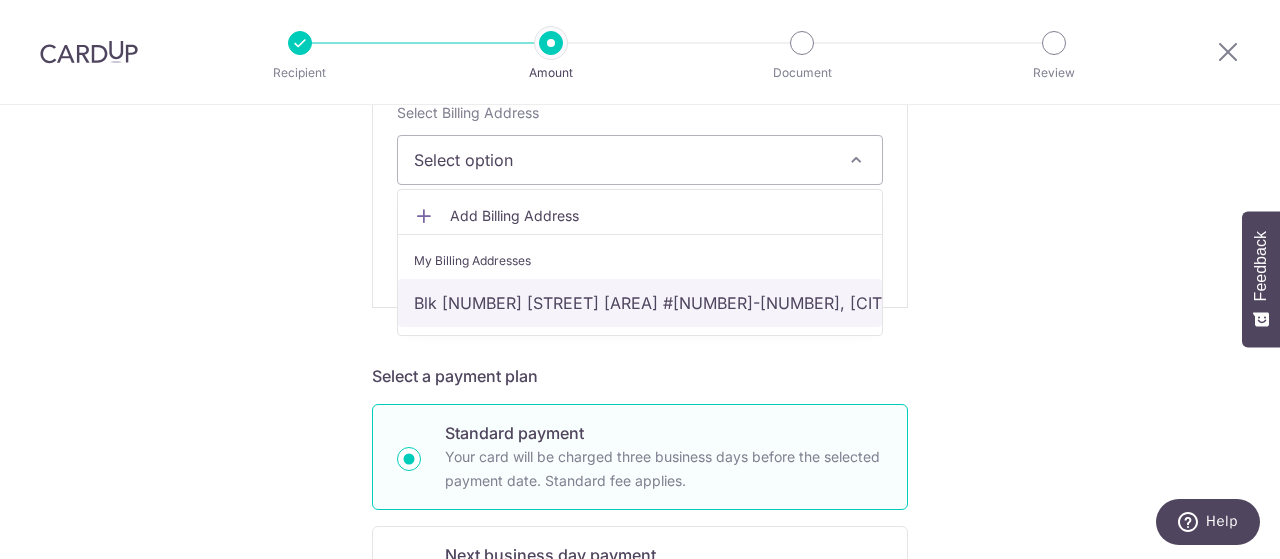 click on "Blk [NUMBER] [STREET] [AREA] #[NUMBER]-[NUMBER], [CITY], [STATE], [CITY], [POSTAL_CODE]" at bounding box center (640, 303) 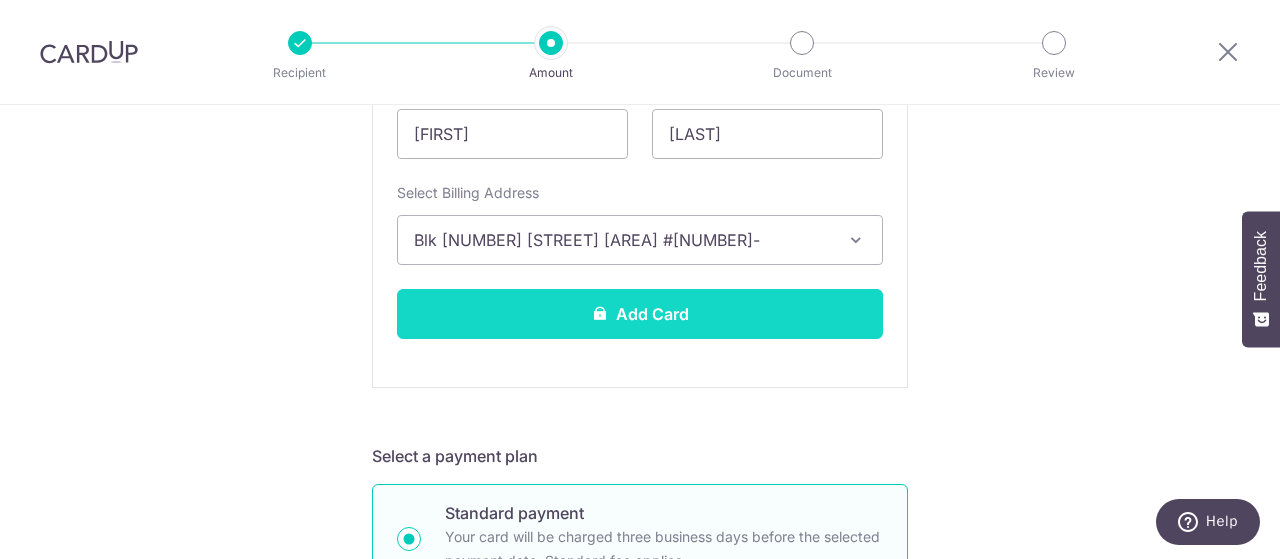 scroll, scrollTop: 673, scrollLeft: 0, axis: vertical 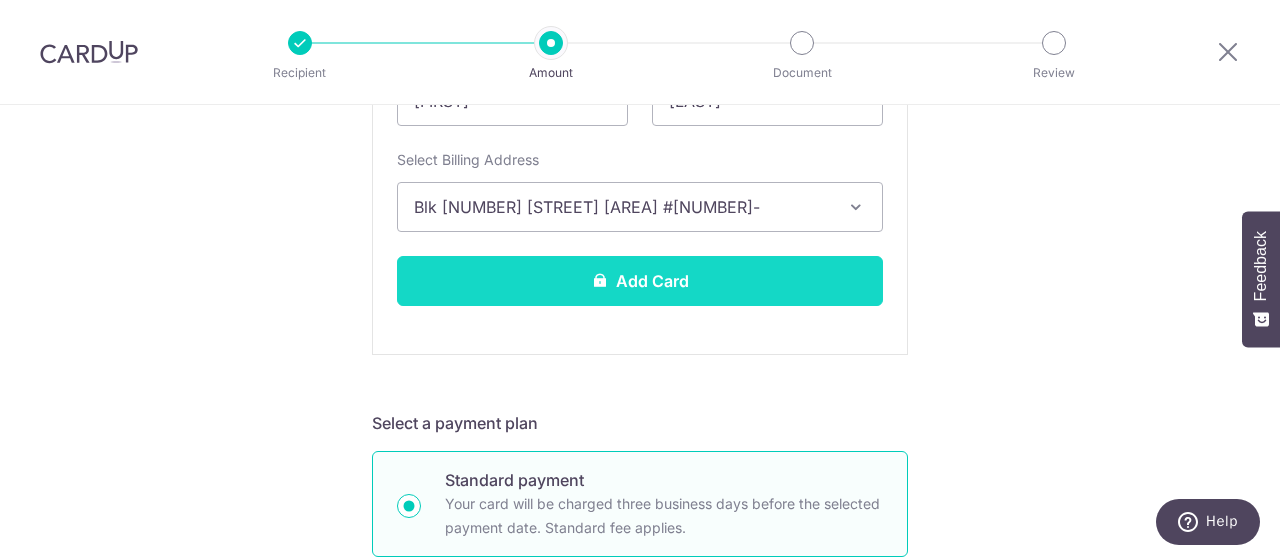 click on "Add Card" at bounding box center [640, 281] 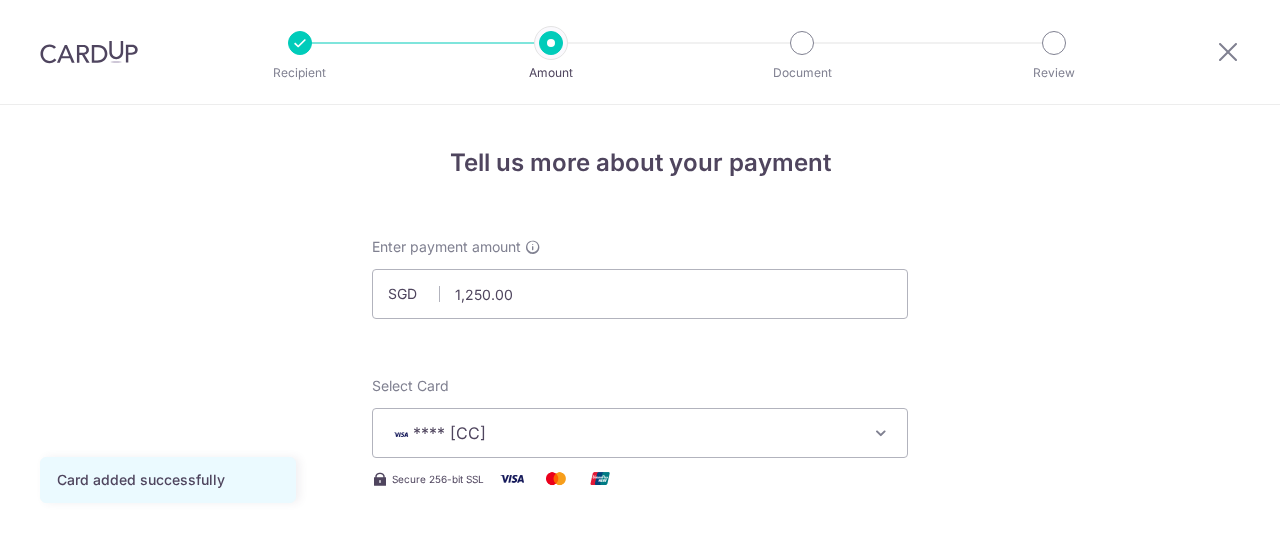 scroll, scrollTop: 0, scrollLeft: 0, axis: both 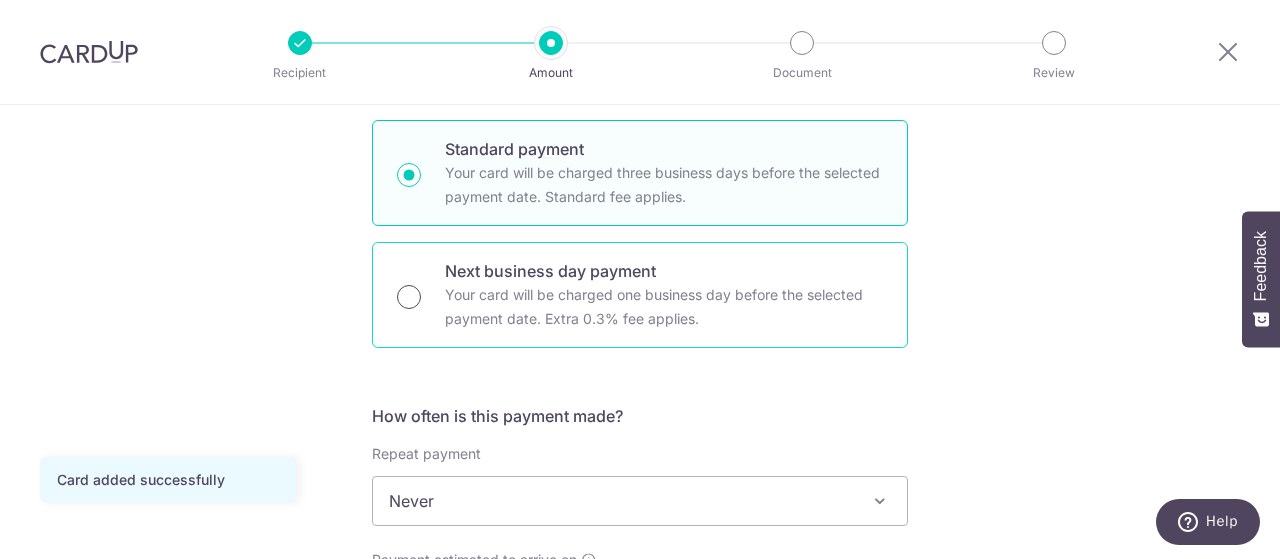 click on "Next business day payment
Your card will be charged one business day before the selected payment date. Extra 0.3% fee applies." at bounding box center [409, 297] 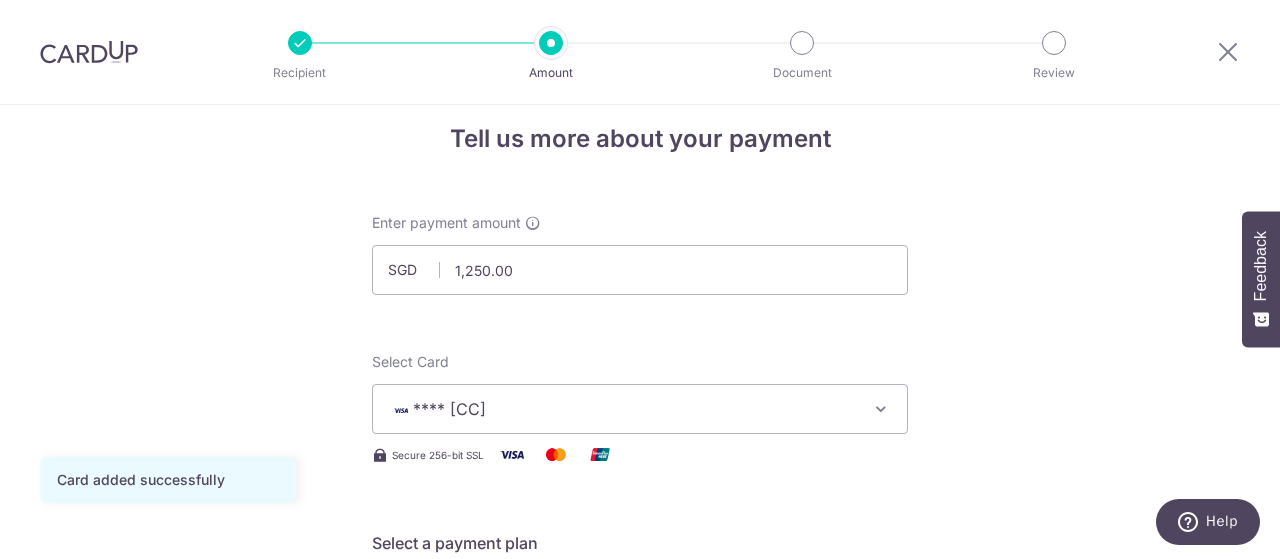 scroll, scrollTop: 0, scrollLeft: 0, axis: both 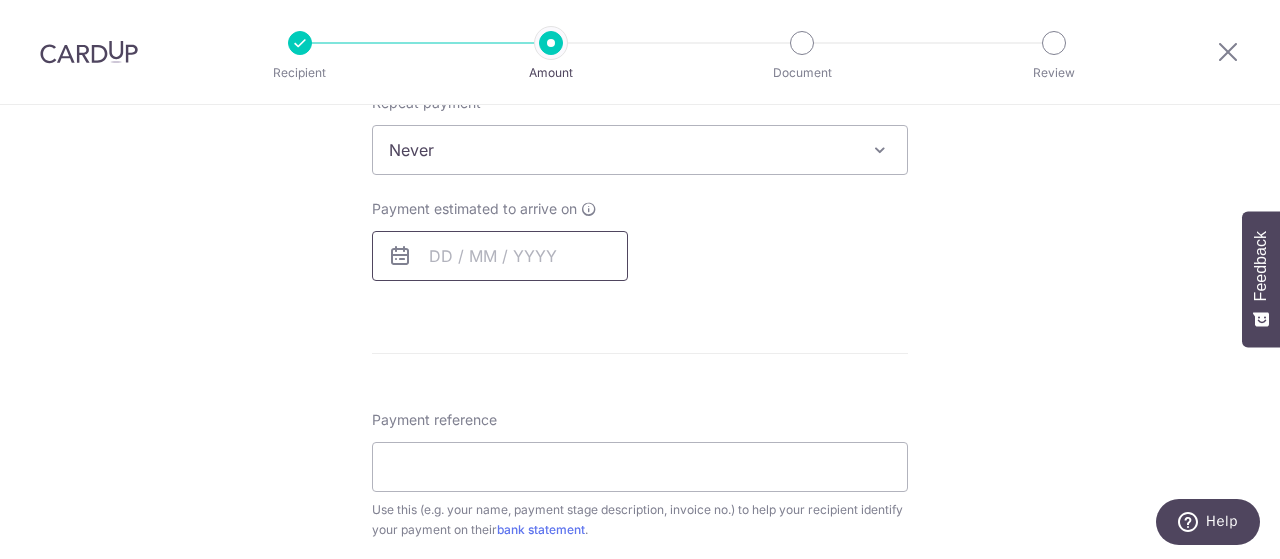 click at bounding box center (500, 256) 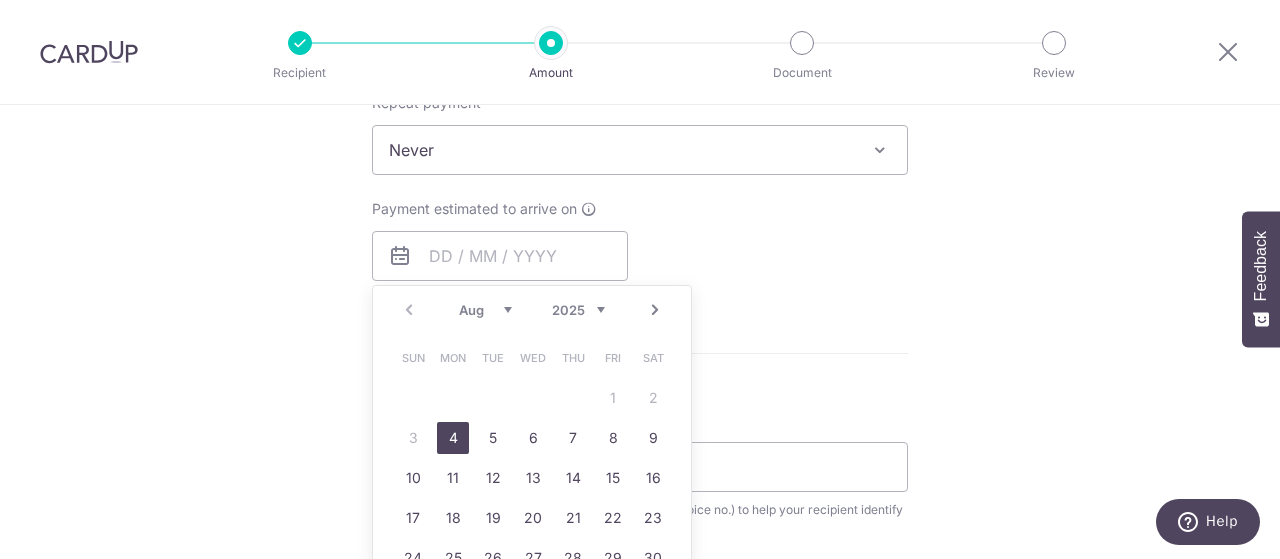 click on "4" at bounding box center [453, 438] 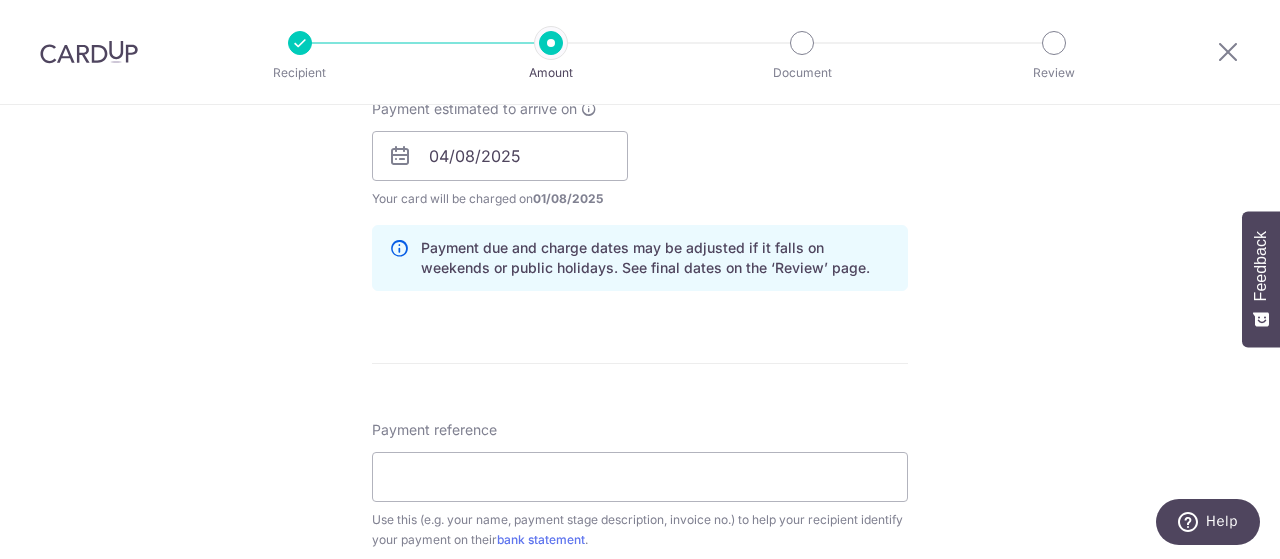 scroll, scrollTop: 1026, scrollLeft: 0, axis: vertical 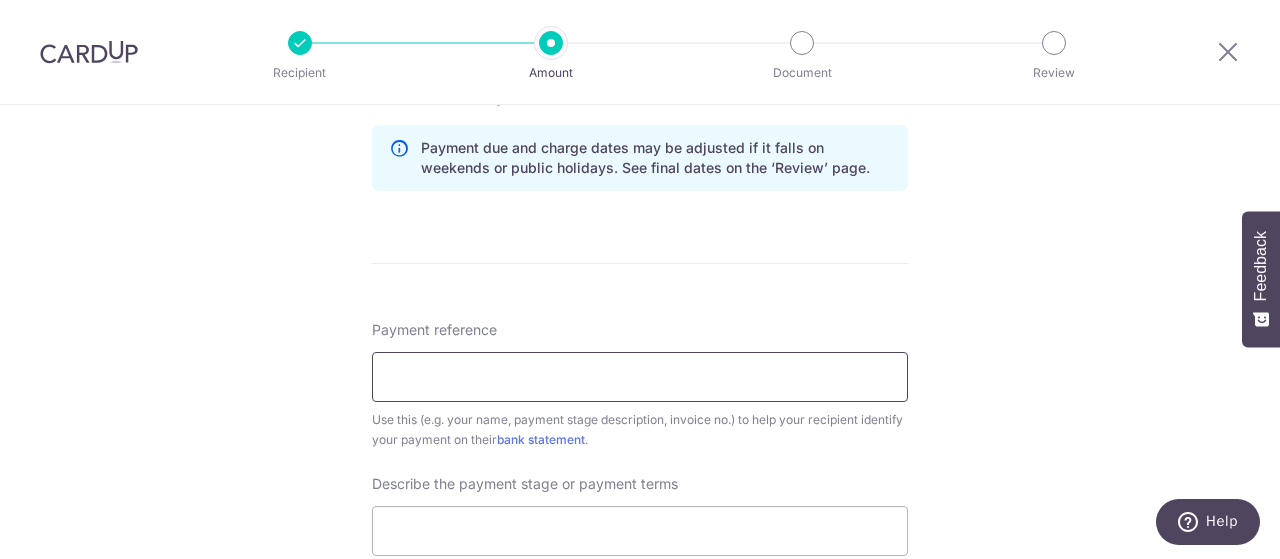 click on "Payment reference" at bounding box center (640, 377) 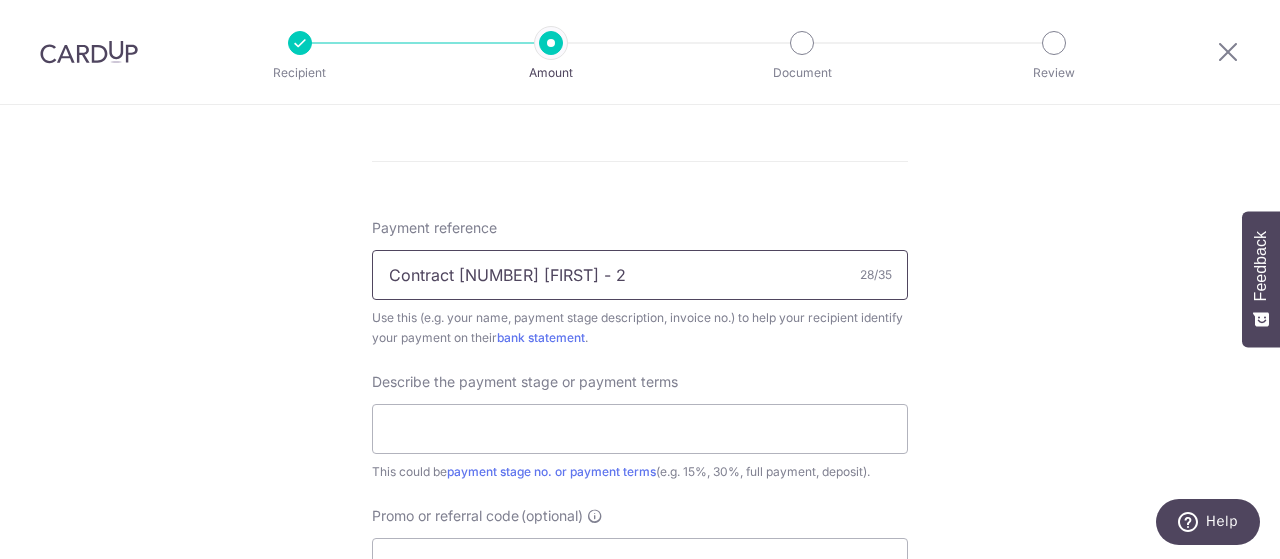 scroll, scrollTop: 1226, scrollLeft: 0, axis: vertical 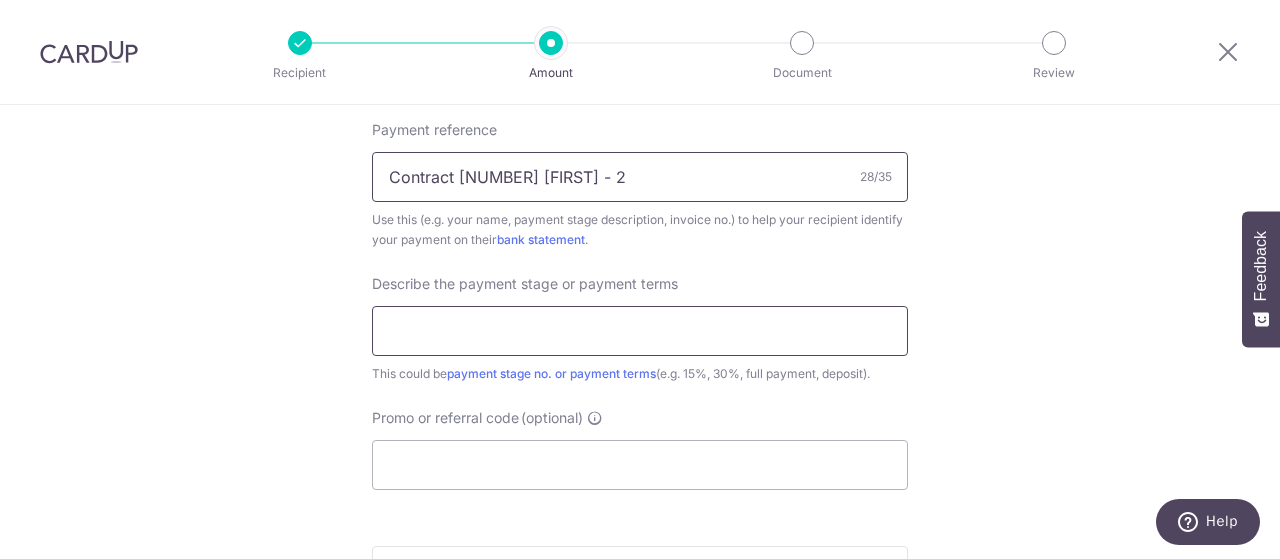 type on "Contract [NUMBER] [FIRST] - 2" 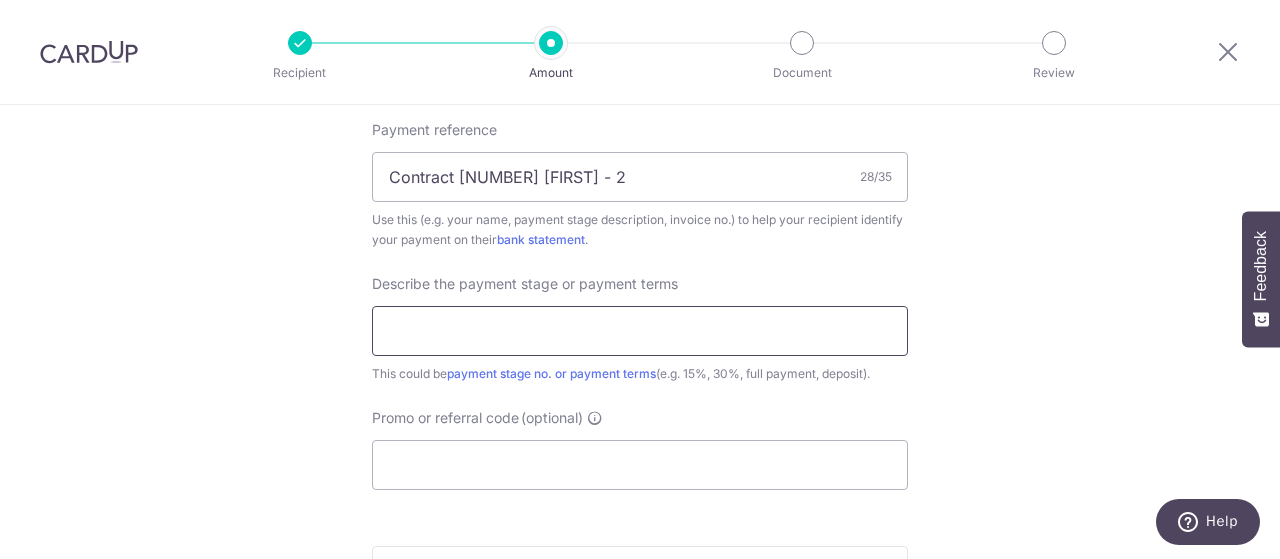 click at bounding box center (640, 331) 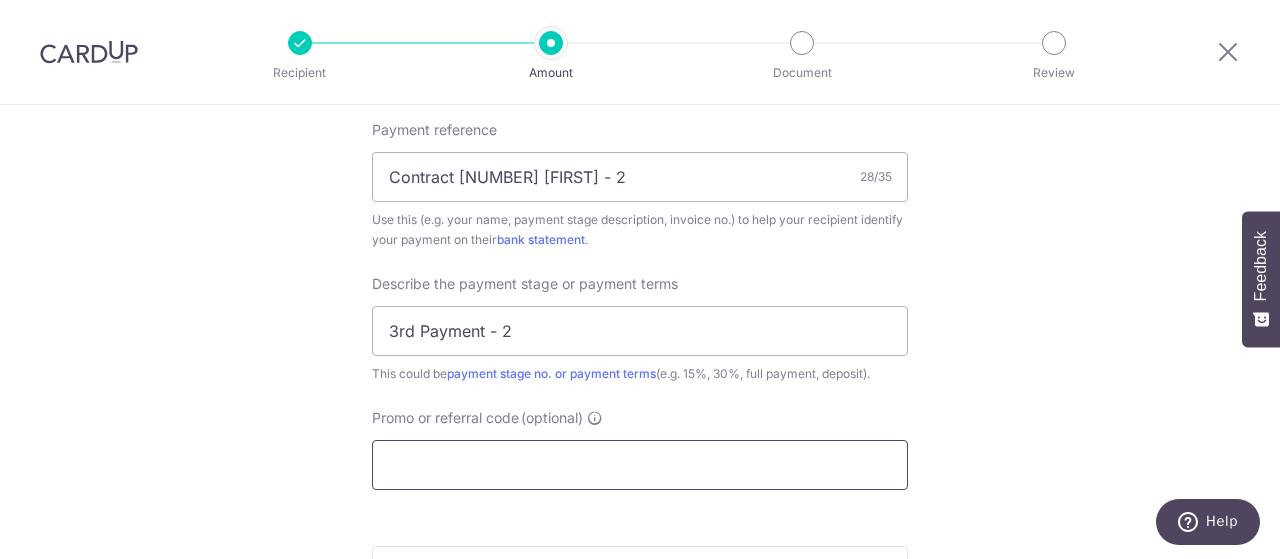 click on "Promo or referral code
(optional)" at bounding box center (640, 465) 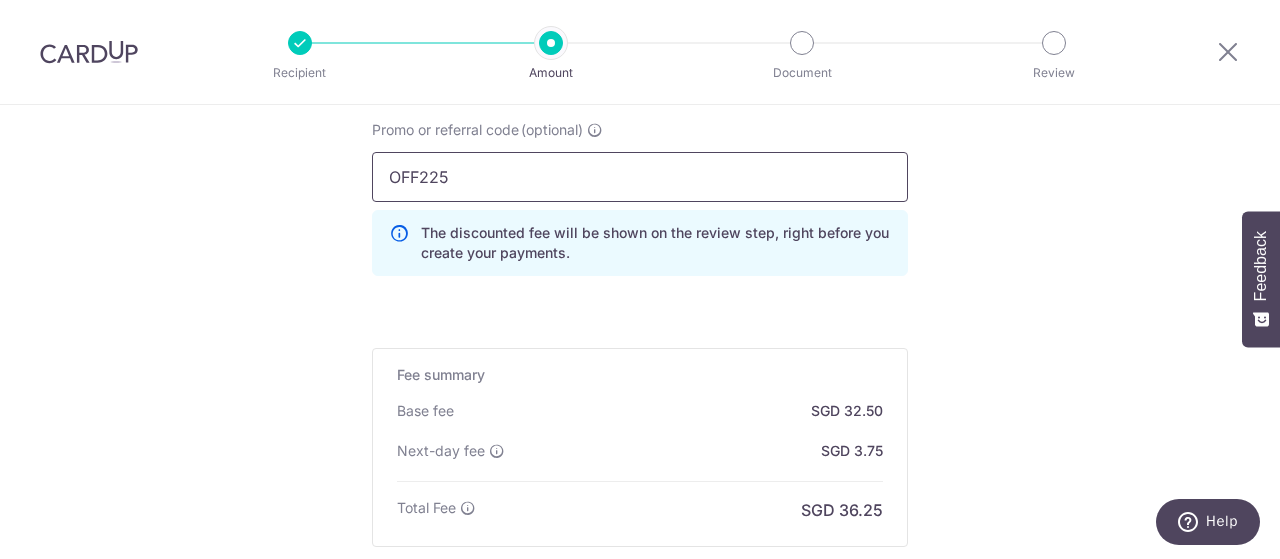 scroll, scrollTop: 1626, scrollLeft: 0, axis: vertical 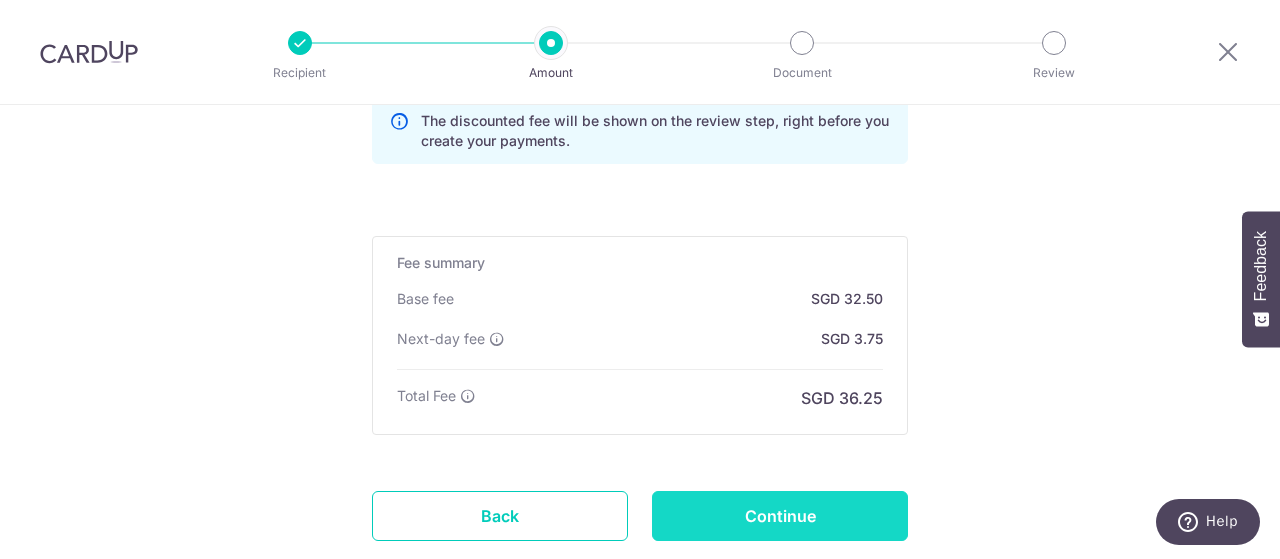 type on "OFF225" 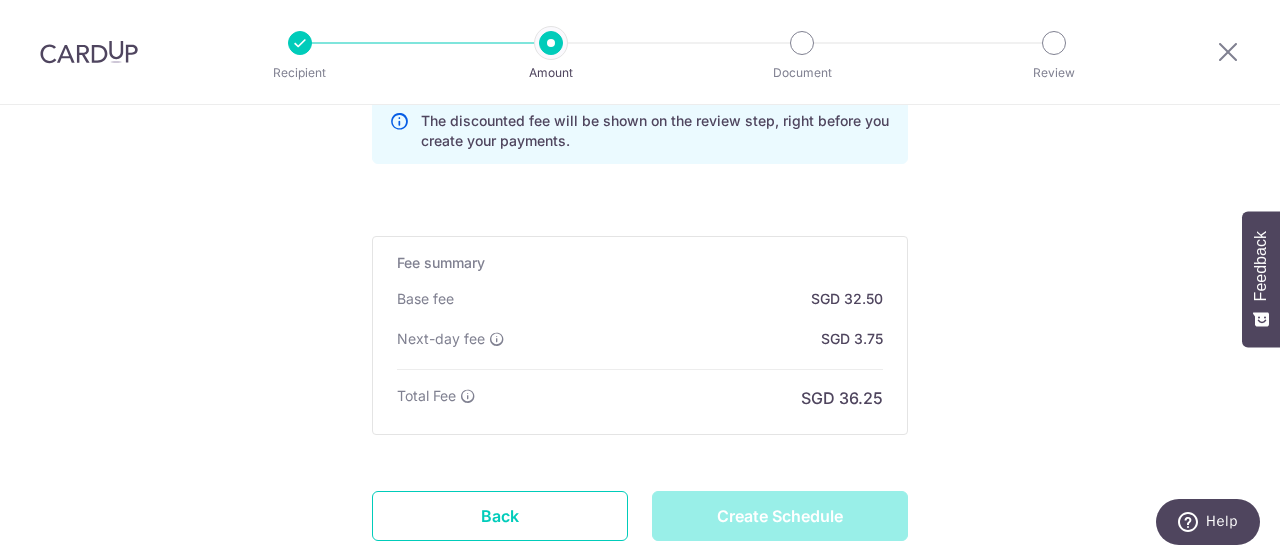 type on "Create Schedule" 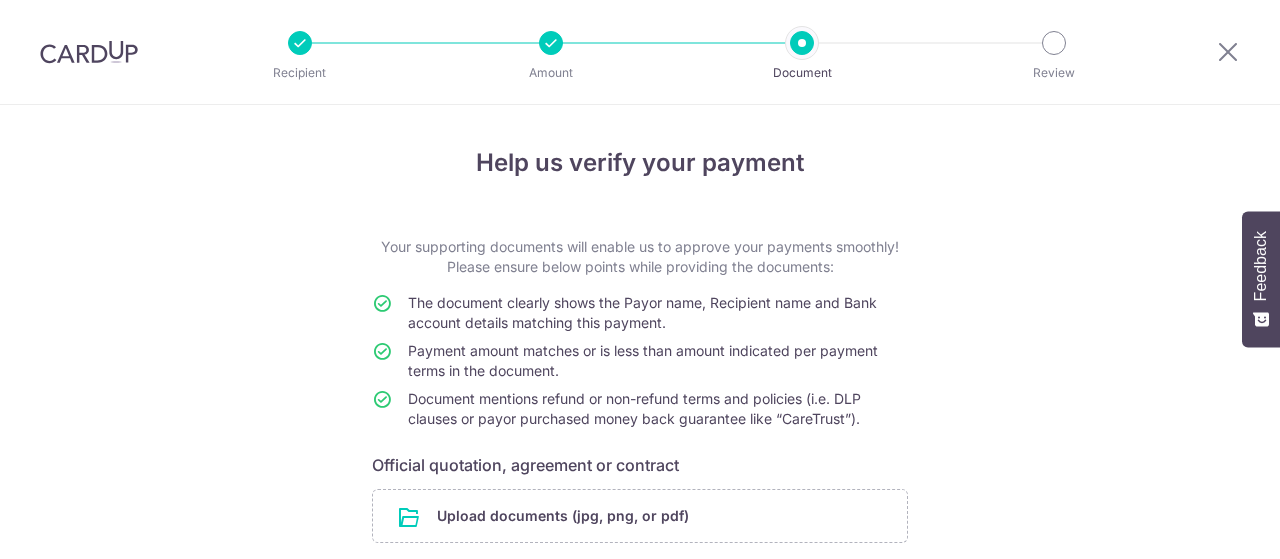 scroll, scrollTop: 0, scrollLeft: 0, axis: both 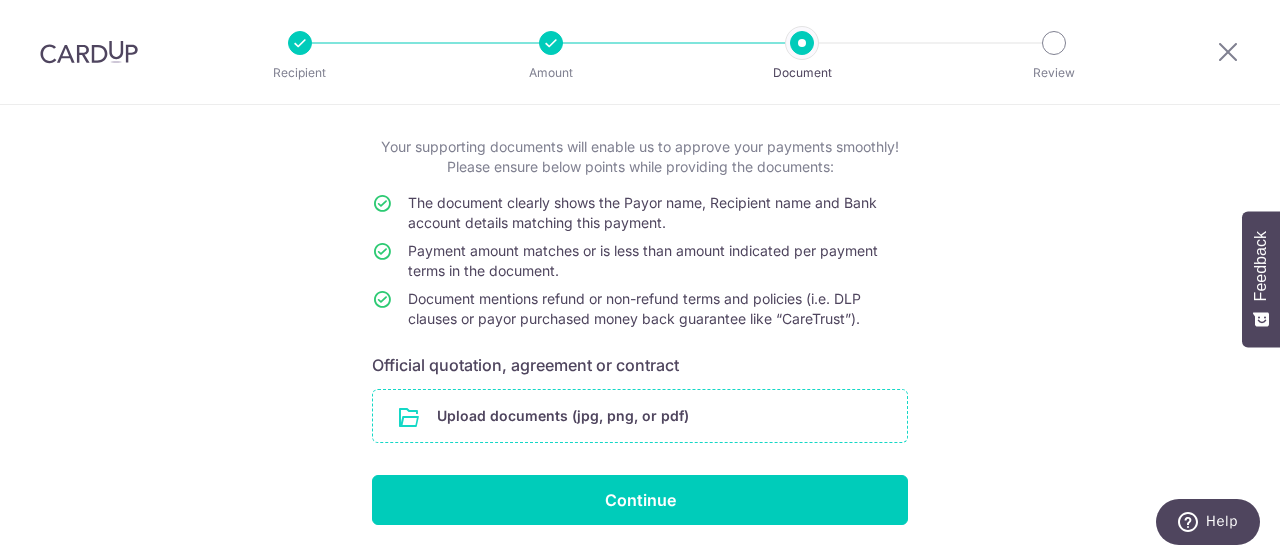 click at bounding box center [640, 416] 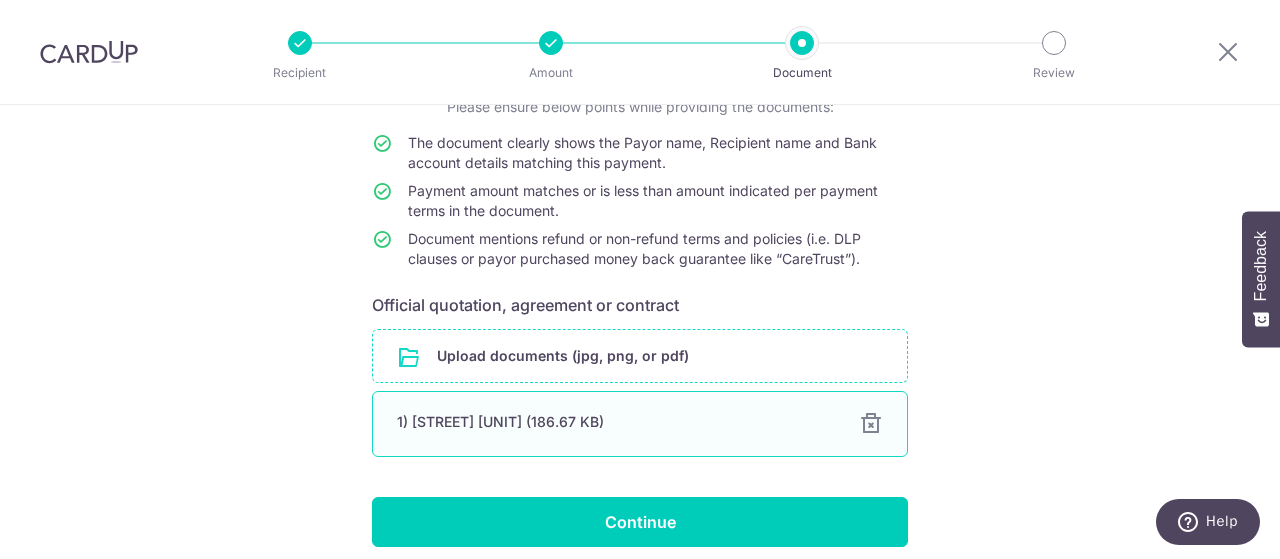 scroll, scrollTop: 240, scrollLeft: 0, axis: vertical 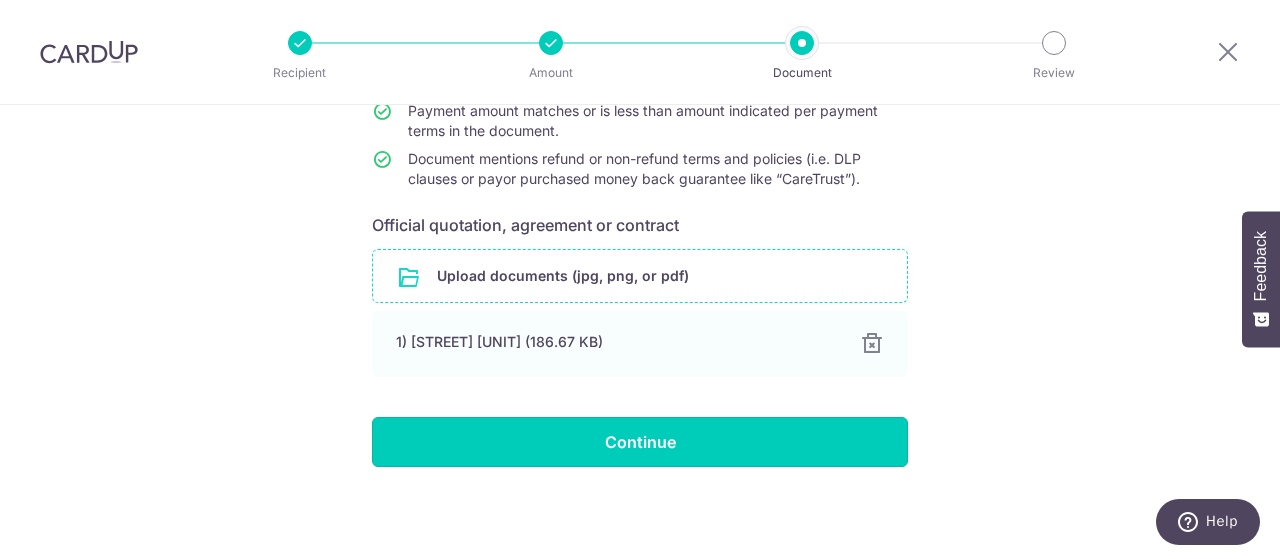 drag, startPoint x: 632, startPoint y: 455, endPoint x: 553, endPoint y: 479, distance: 82.565125 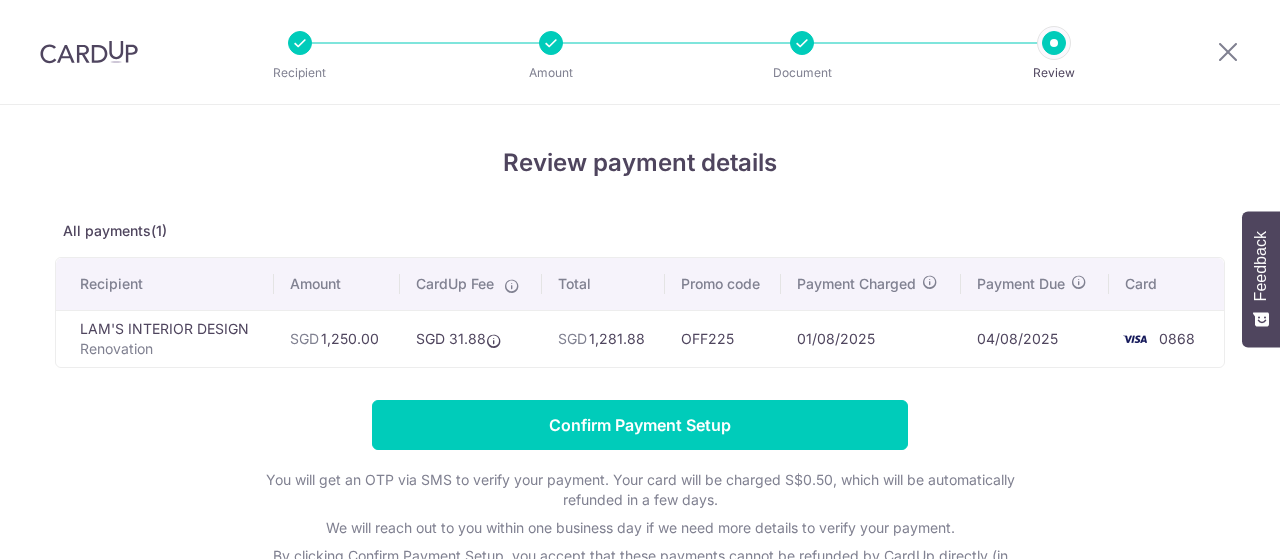 scroll, scrollTop: 0, scrollLeft: 0, axis: both 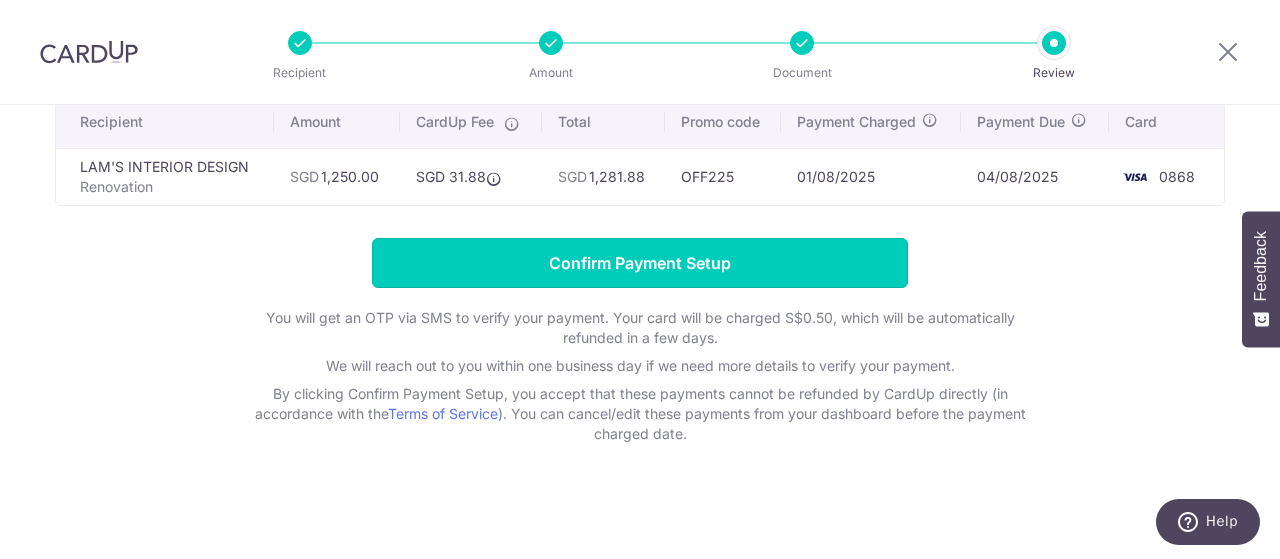 click on "Confirm Payment Setup" at bounding box center [640, 263] 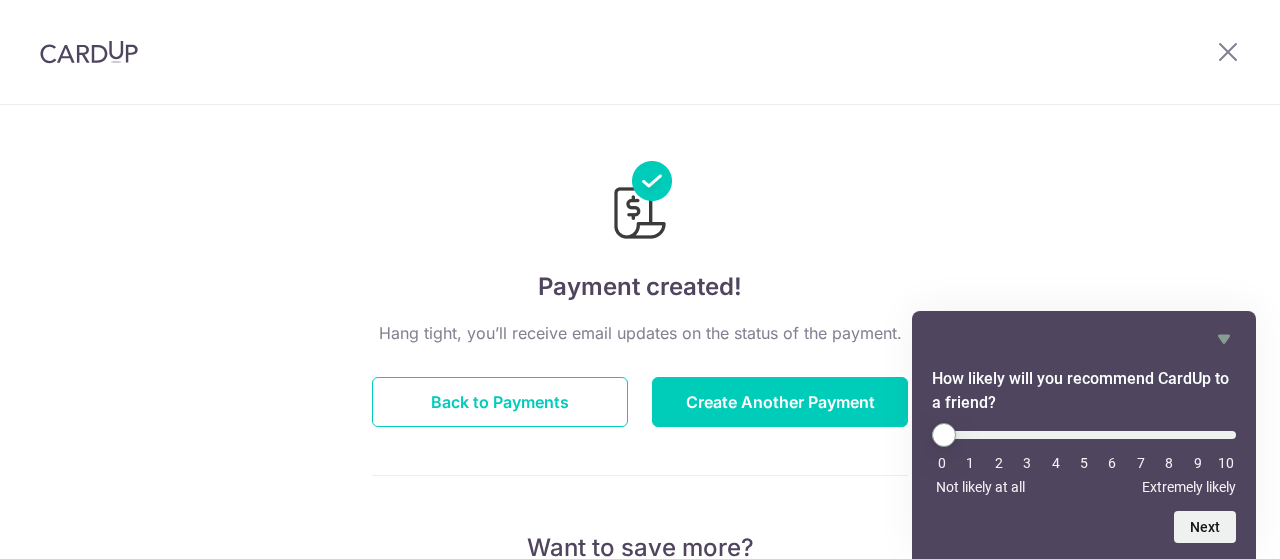 scroll, scrollTop: 0, scrollLeft: 0, axis: both 